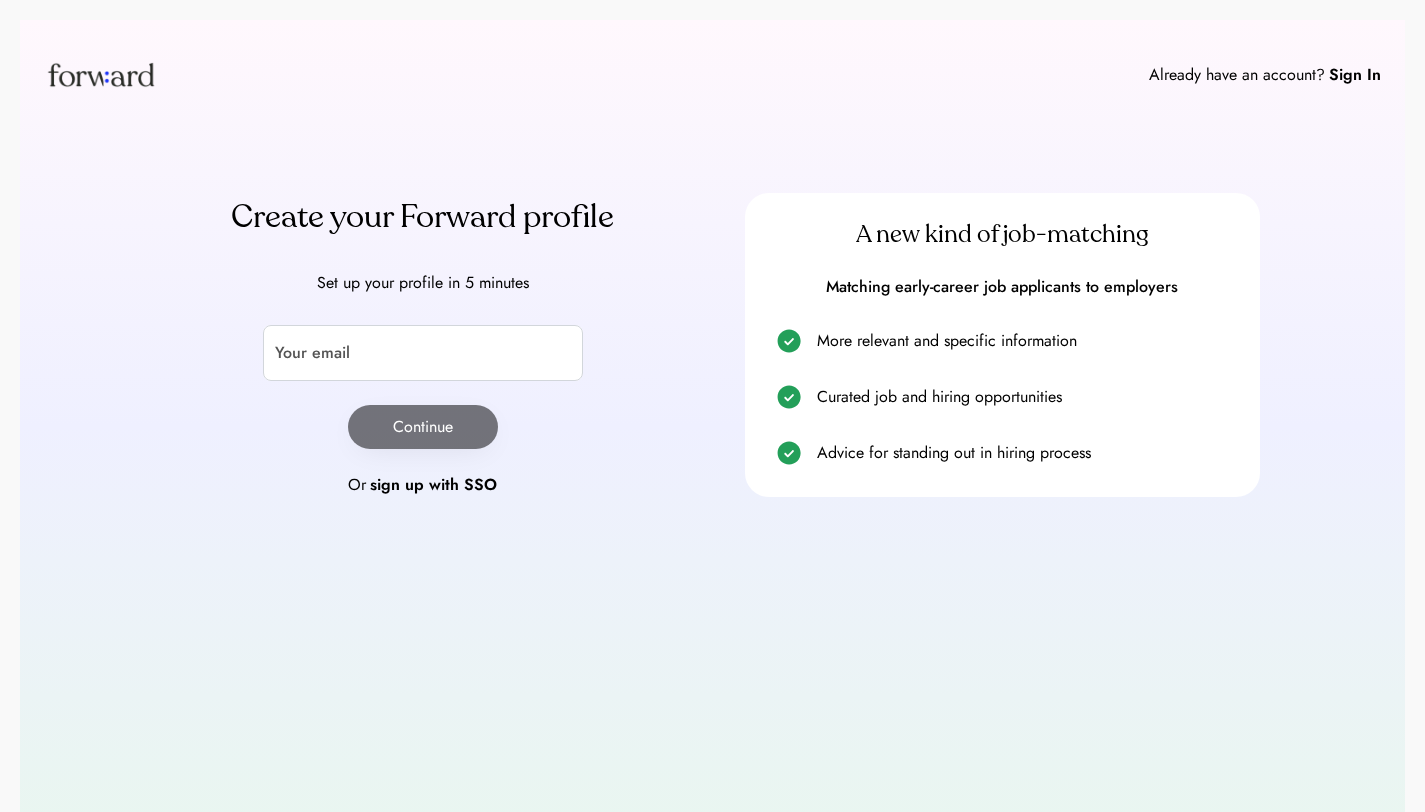 scroll, scrollTop: 0, scrollLeft: 0, axis: both 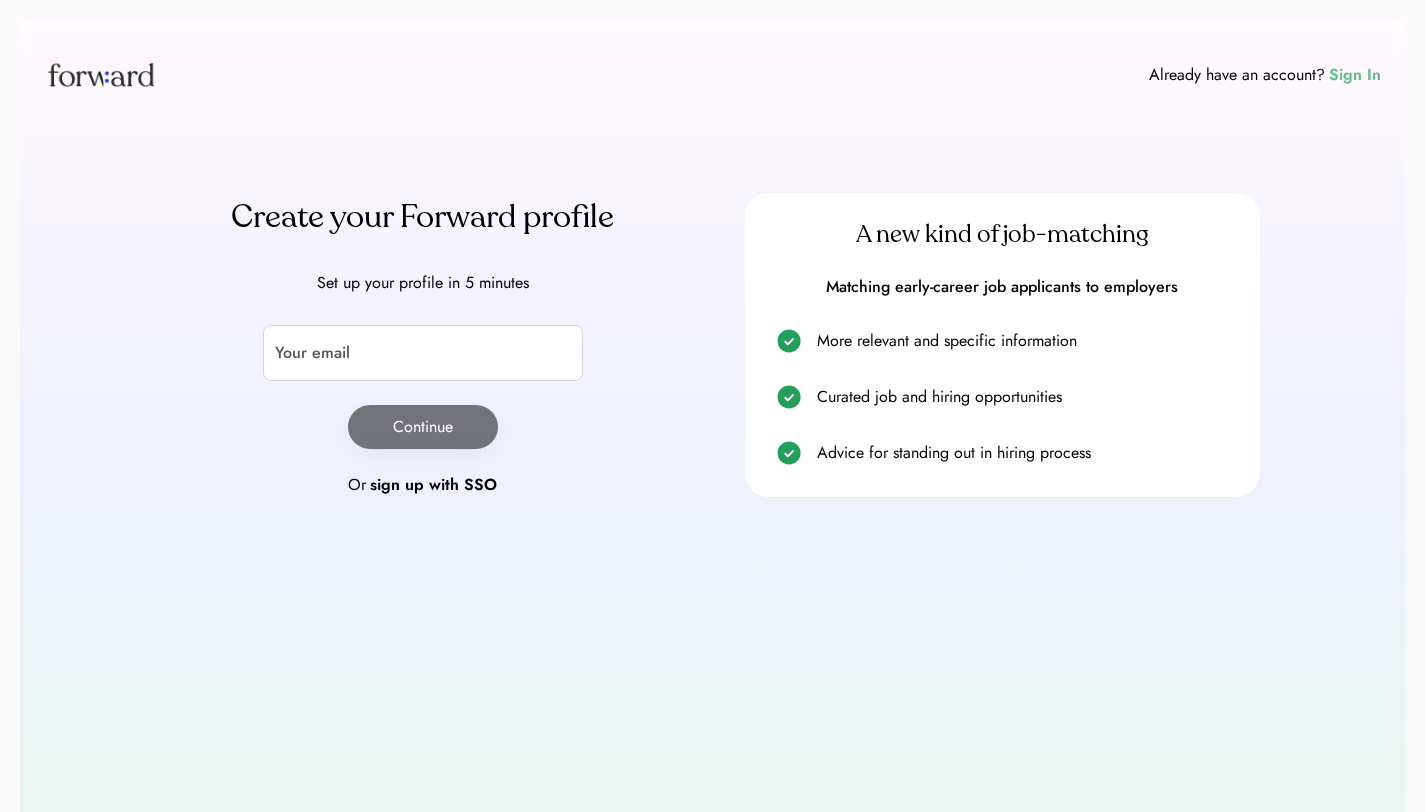 click on "Sign In" at bounding box center (1355, 75) 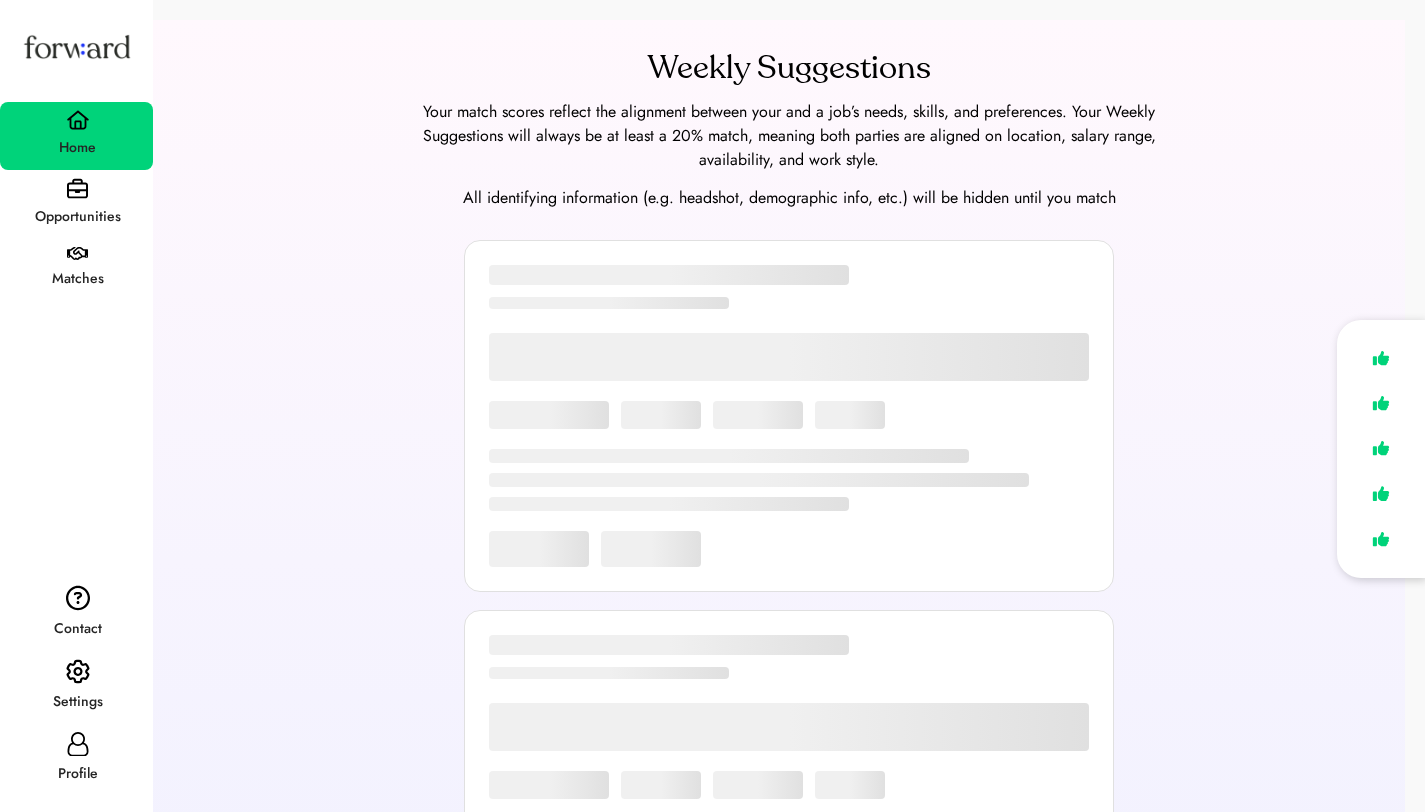 scroll, scrollTop: 0, scrollLeft: 0, axis: both 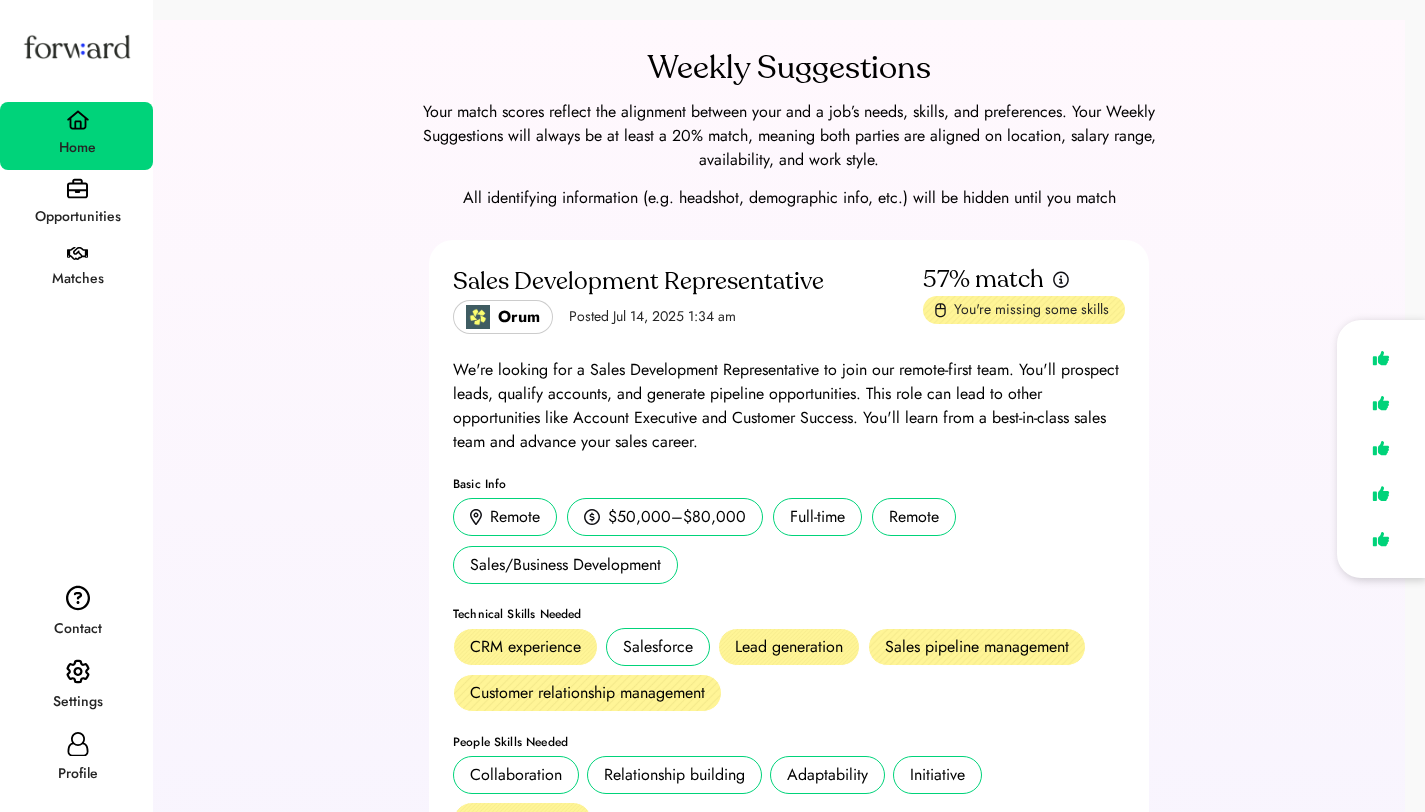 click on "Opportunities" at bounding box center (76, 204) 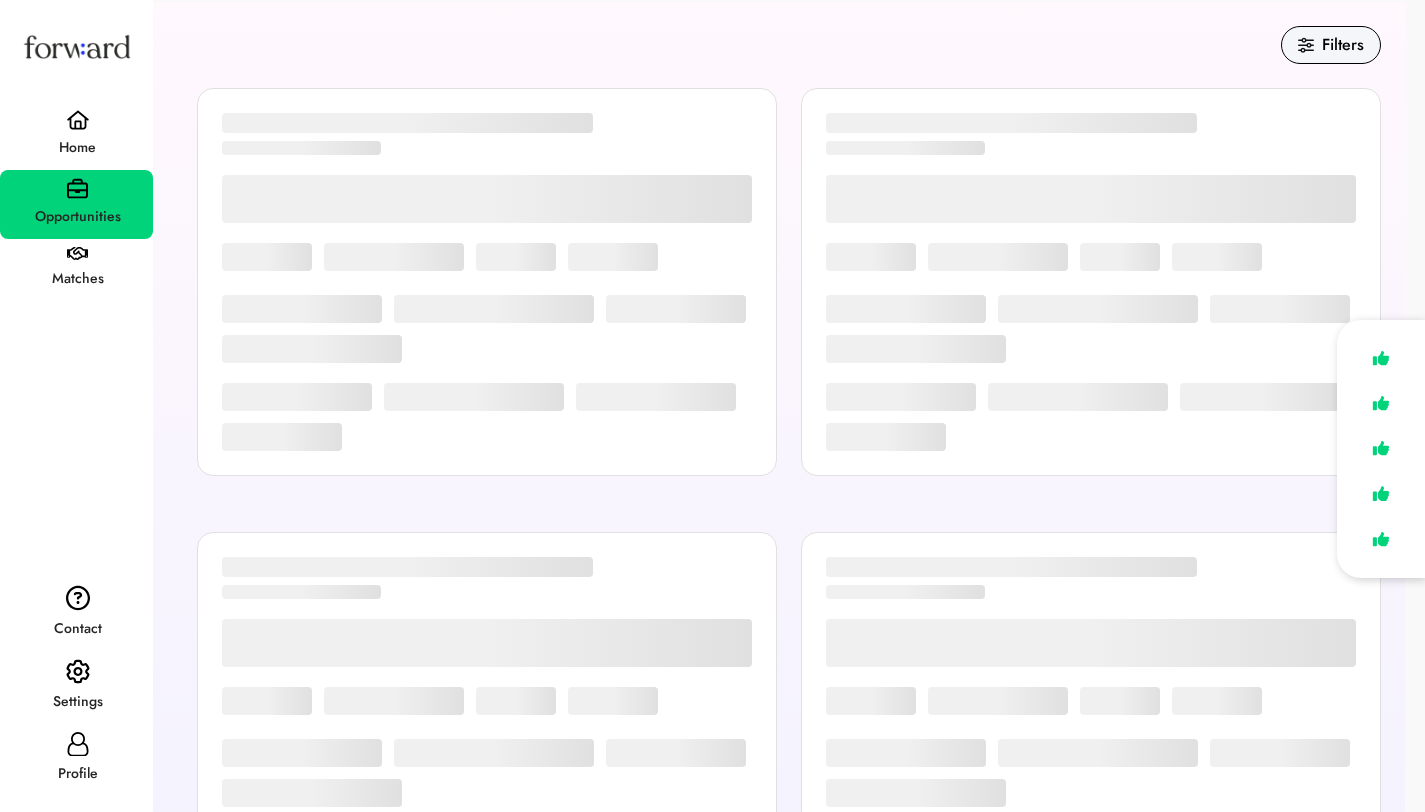 scroll, scrollTop: 20, scrollLeft: 0, axis: vertical 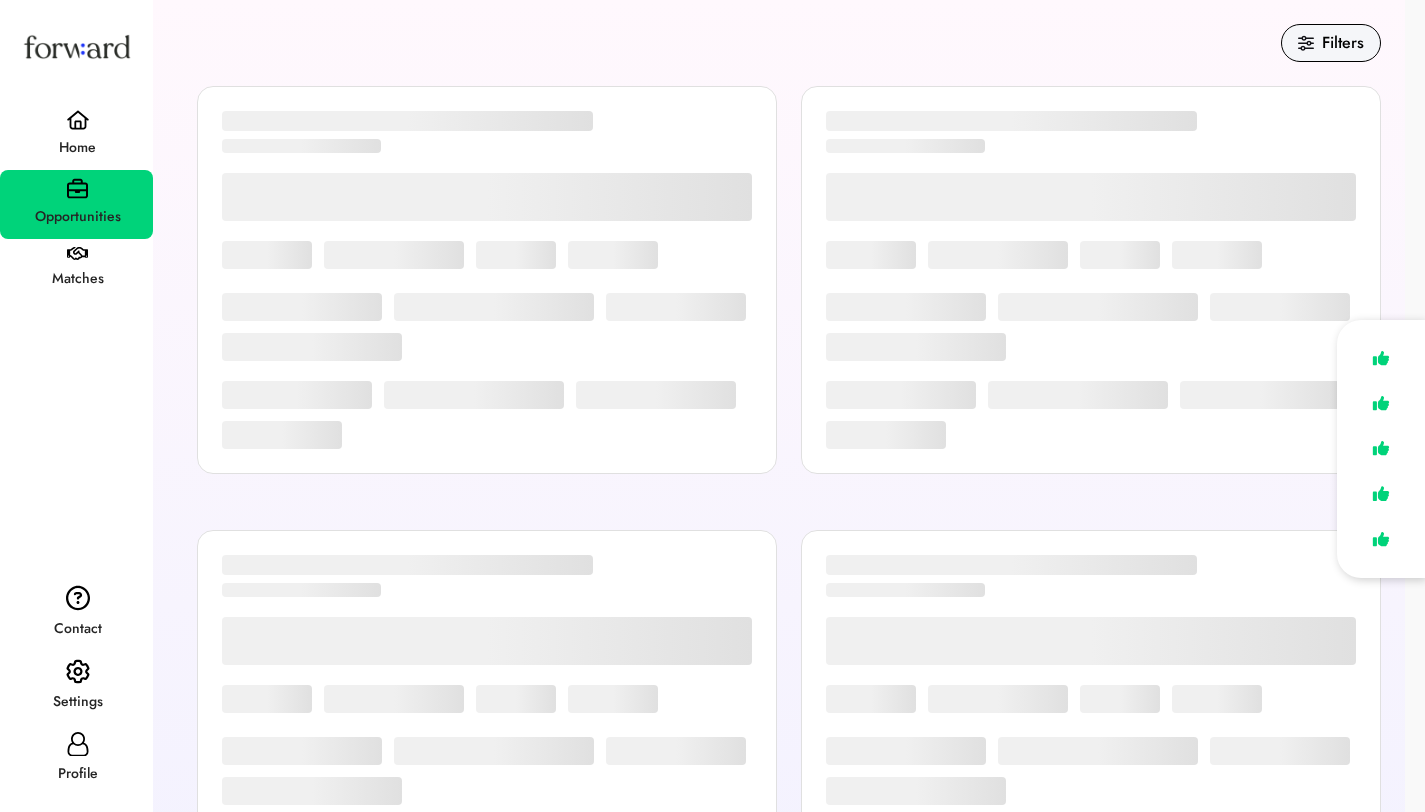 click on "Home" at bounding box center (77, 148) 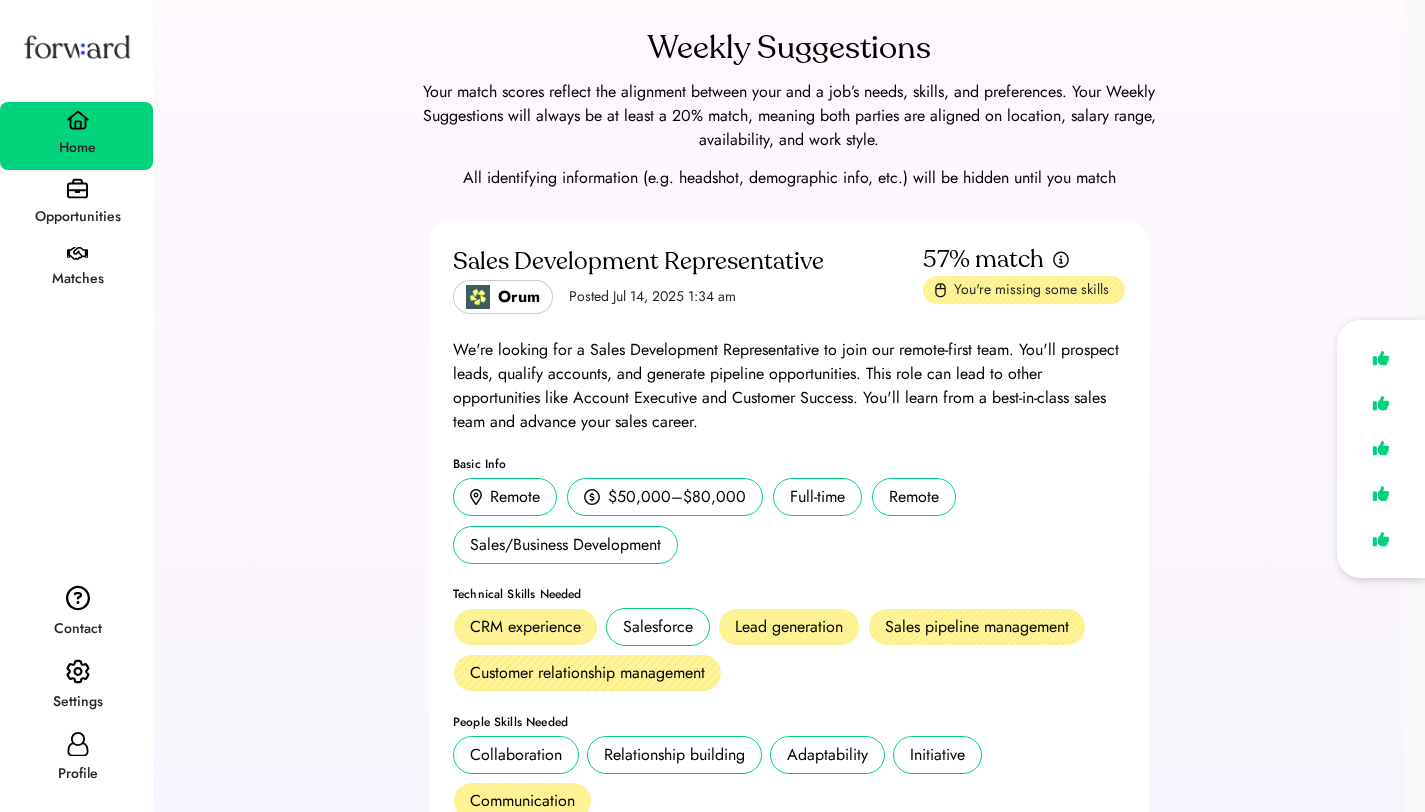 click on "Opportunities" at bounding box center (76, 204) 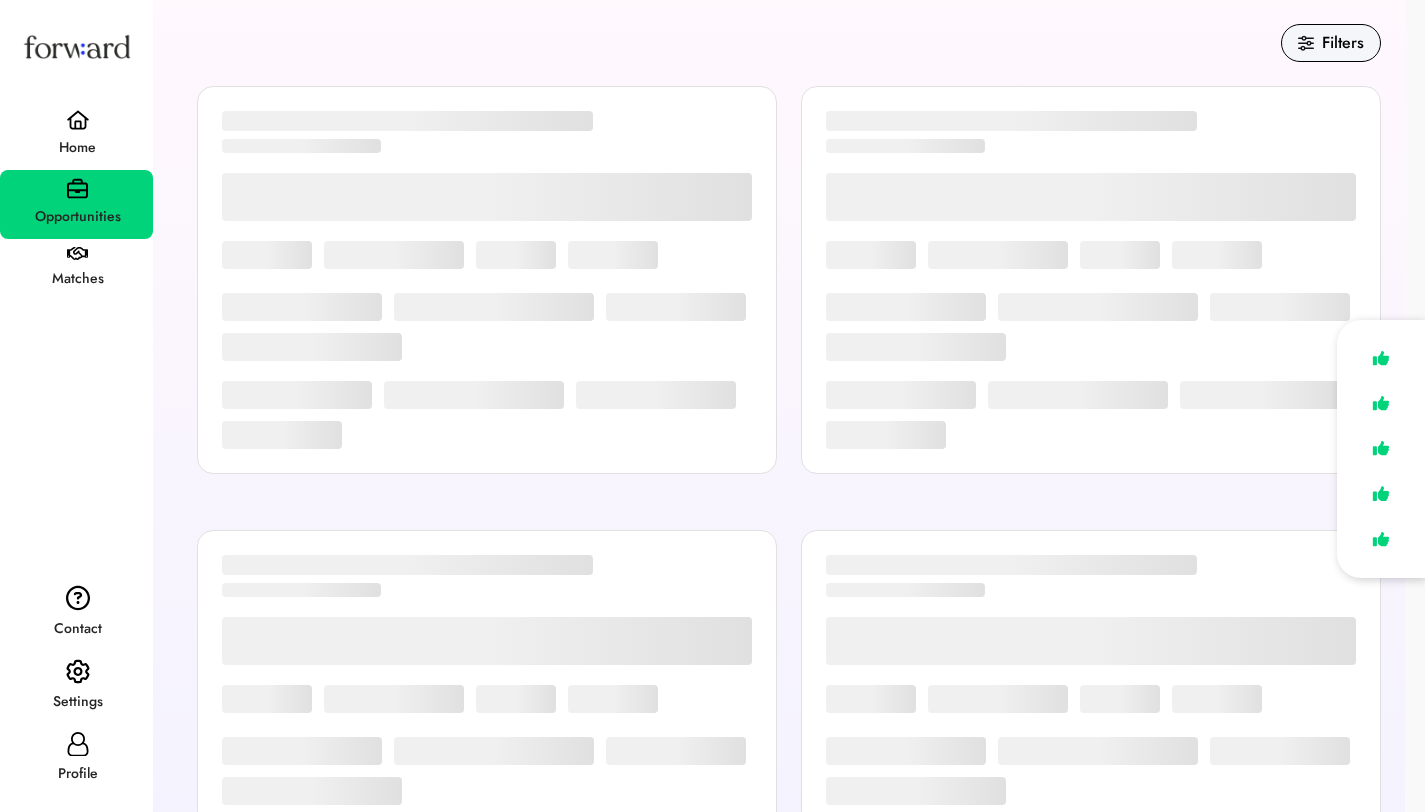 click on "Matches" at bounding box center [77, 279] 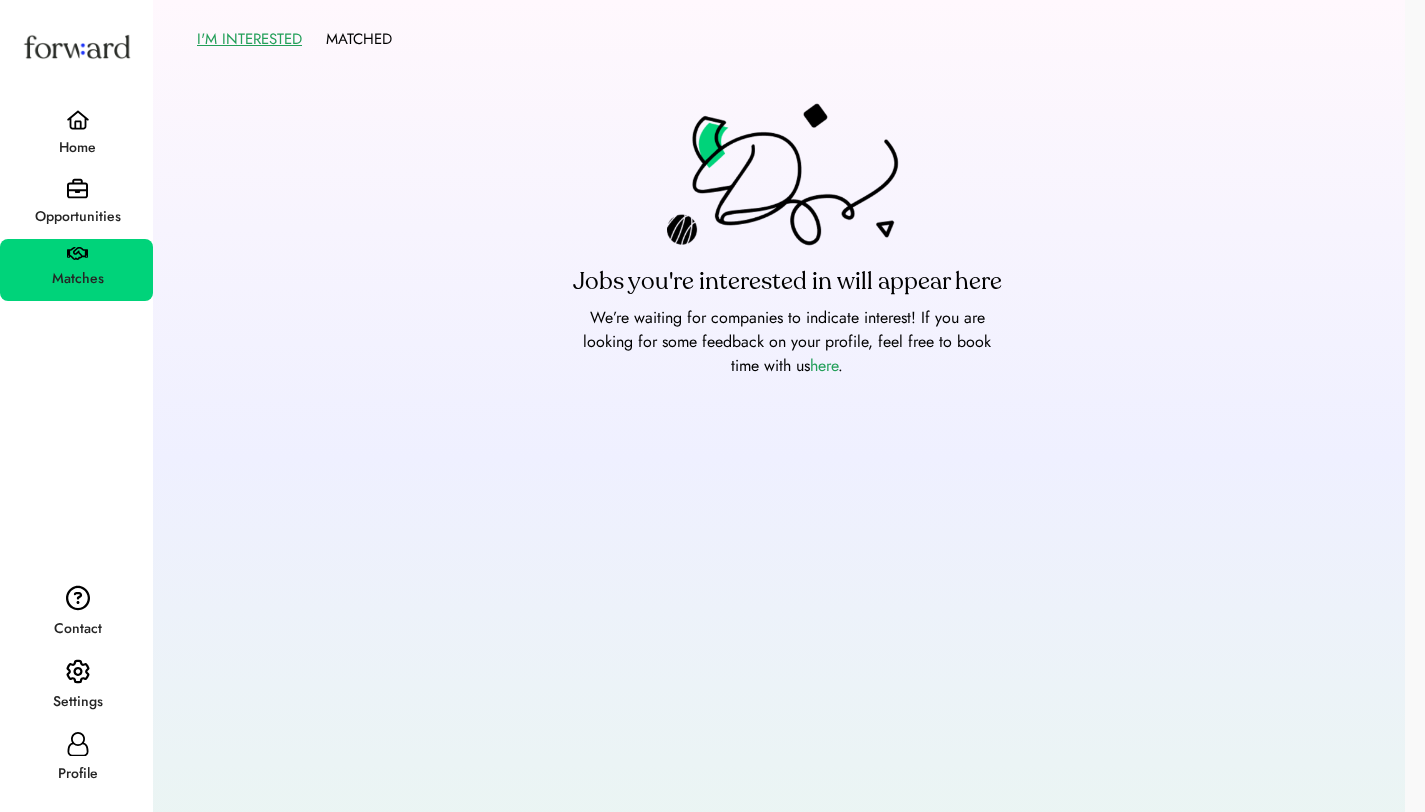 click on "Opportunities" at bounding box center (77, 217) 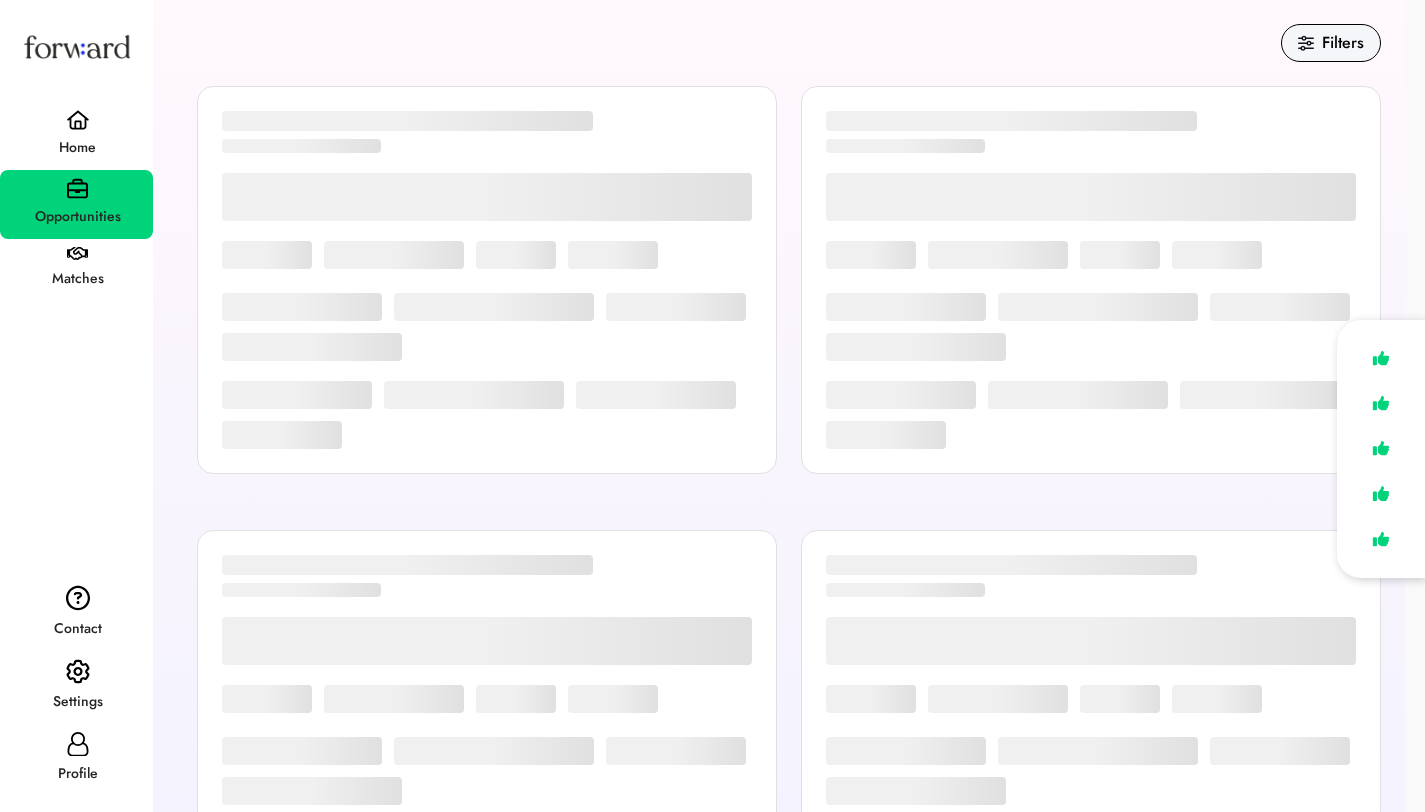 click at bounding box center [78, 120] 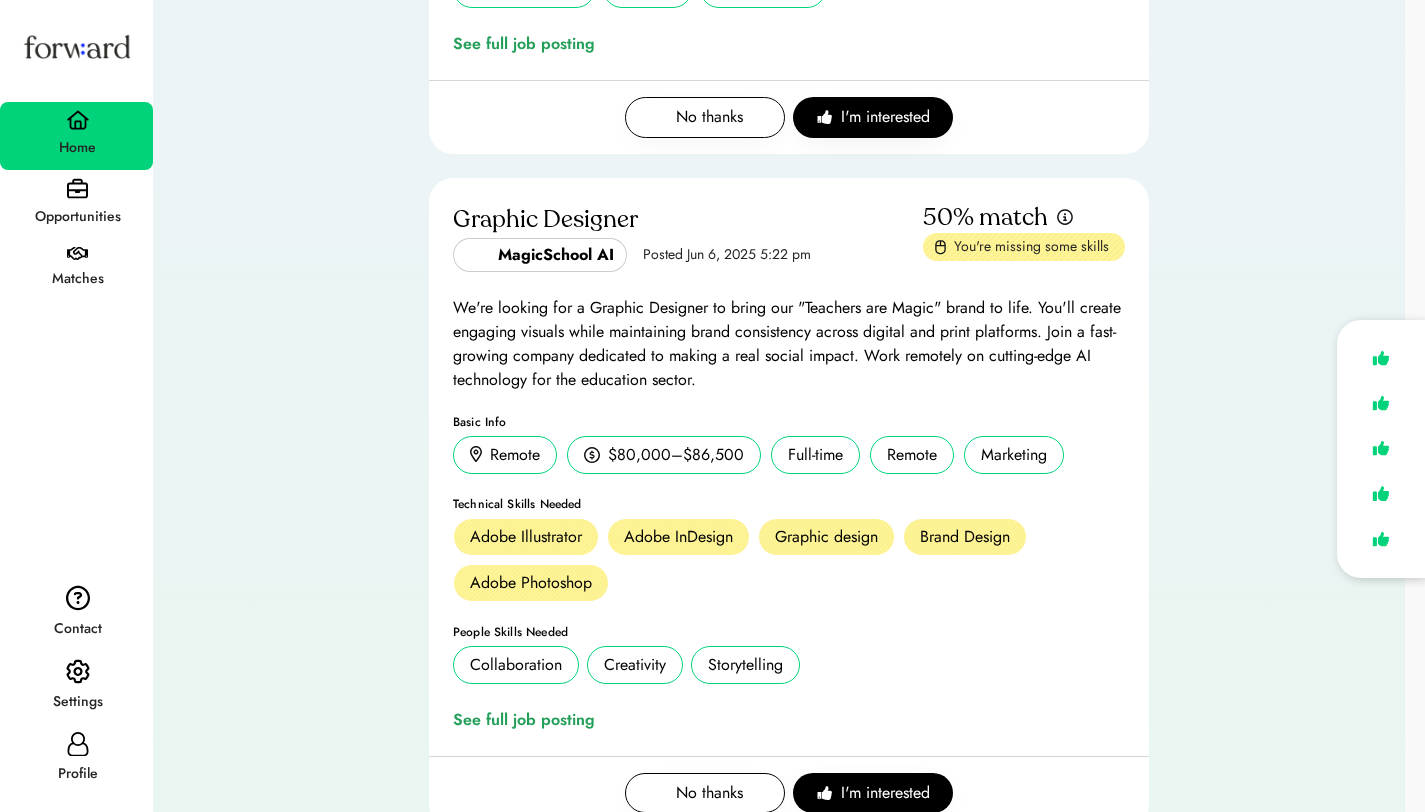 scroll, scrollTop: 3056, scrollLeft: 0, axis: vertical 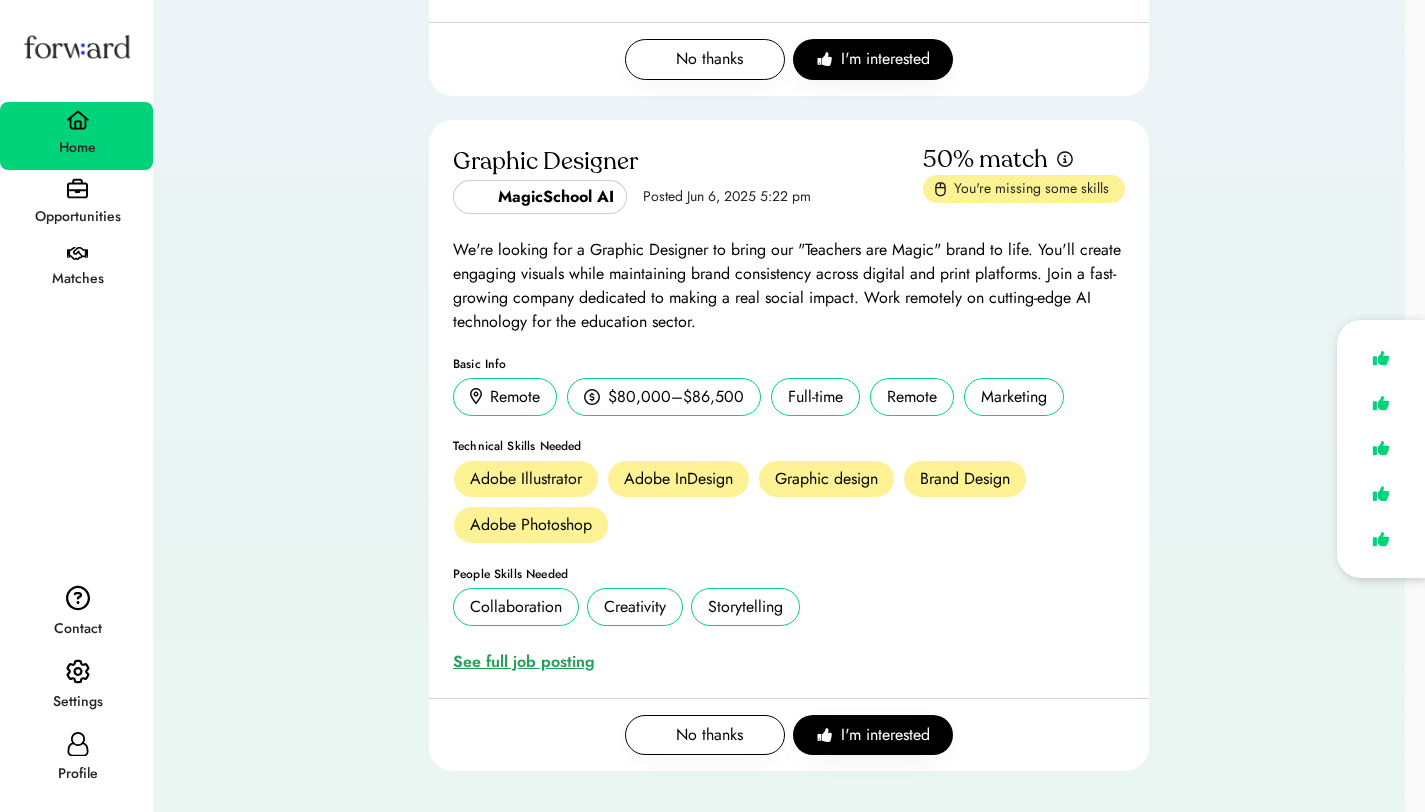 click on "See full job posting" at bounding box center (528, 662) 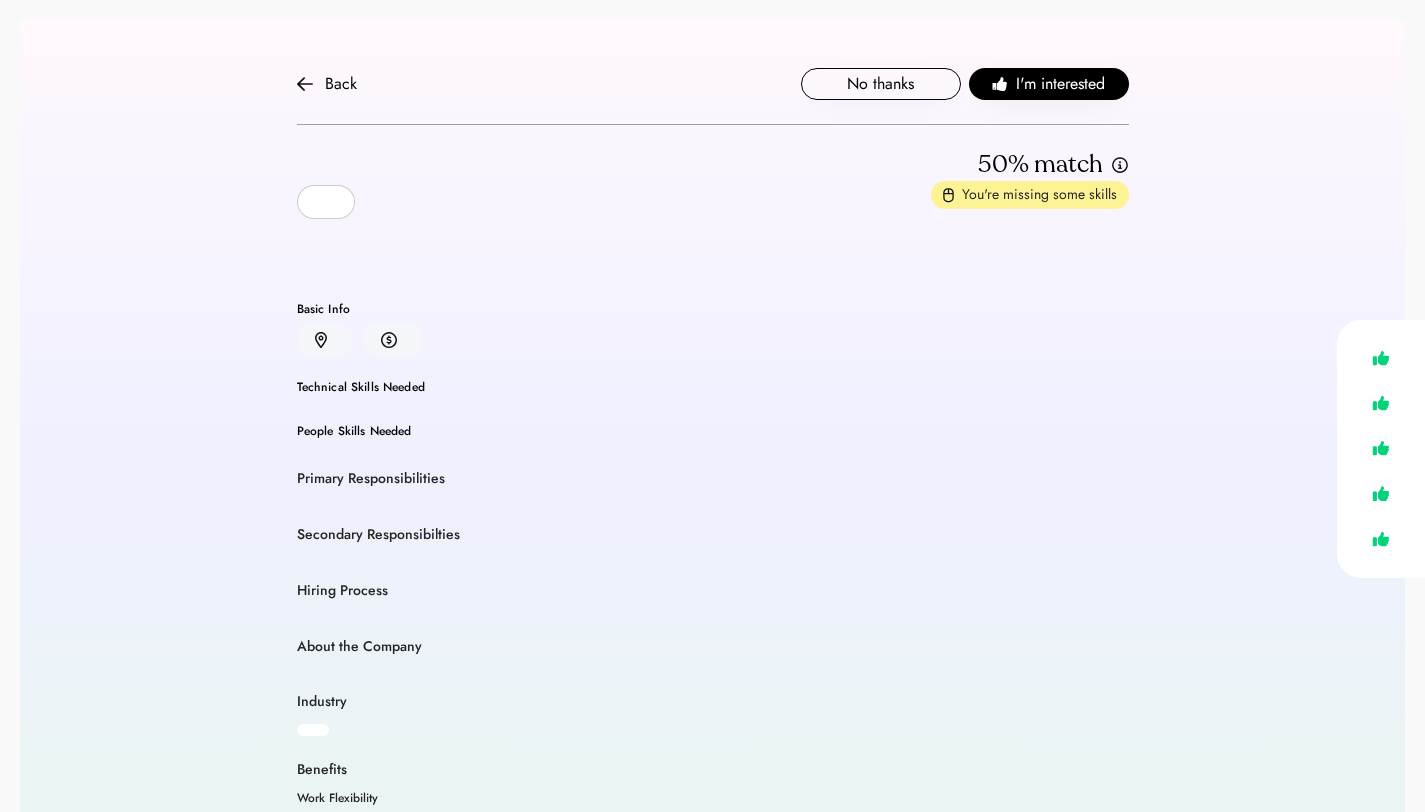 scroll, scrollTop: 0, scrollLeft: 0, axis: both 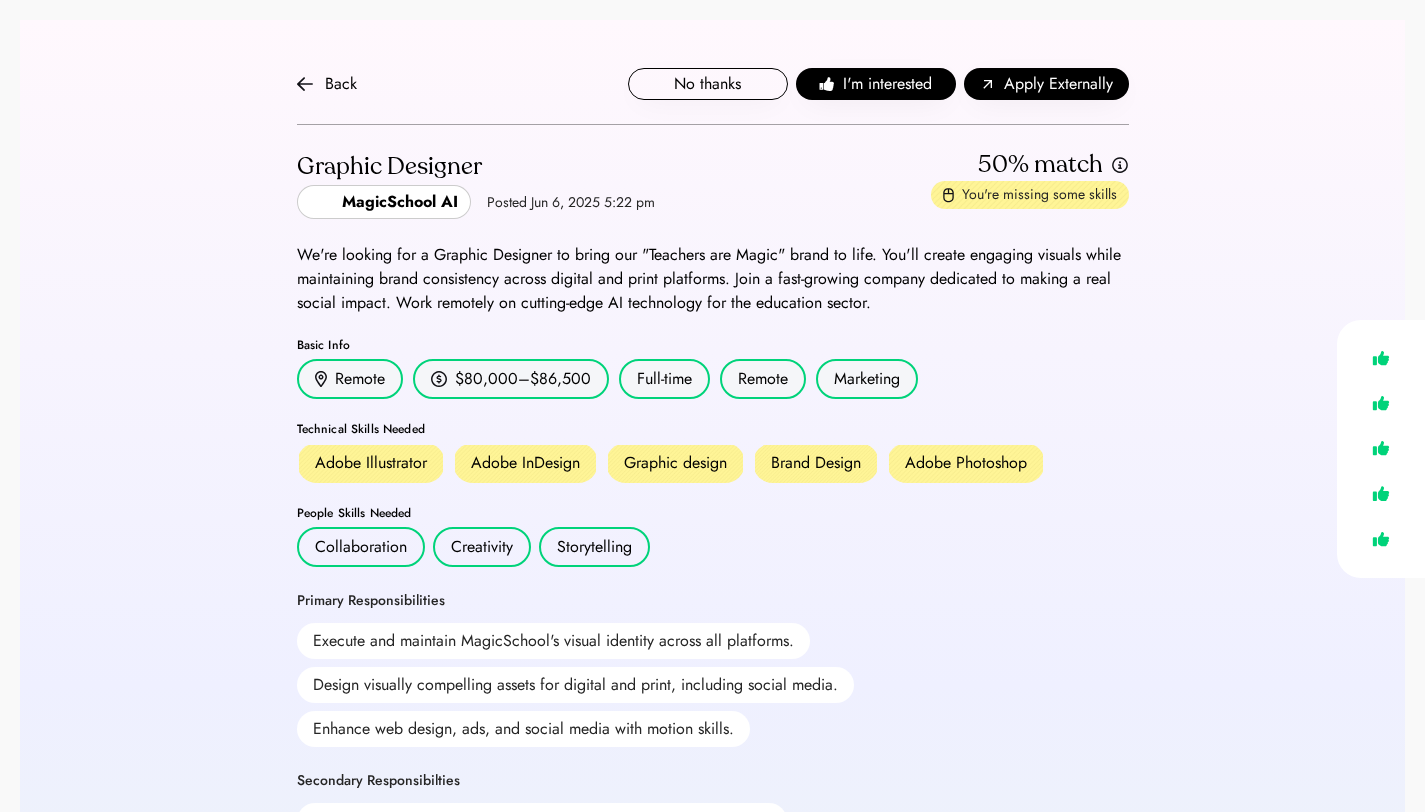 click on "Back No thanks I'm interested Apply Externally Graphic Designer MagicSchool AI Posted Jun 6, 2025 5:22 pm 50% match You're missing some skills Hiring Contact MagicSchool HR [EMAIL] We're looking for a Graphic Designer to bring our "Teachers are Magic" brand to life. You'll create engaging visuals while maintaining brand consistency across digital and print platforms. Join a fast-growing company dedicated to making a real social impact. Work remotely on cutting-edge AI technology for the education sector. Basic Info Remote $80,000–$86,500 Full-time Remote Marketing Technical Skills Needed Adobe Illustrator Adobe InDesign Graphic design Brand Design Adobe Photoshop People Skills Needed Collaboration Creativity Storytelling Primary Responsibilities Execute and maintain MagicSchool's visual identity across all platforms. Design visually compelling assets for digital and print, including social media. Enhance web design, ads, and social media with motion skills. Secondary Responsibilties" at bounding box center [713, 685] 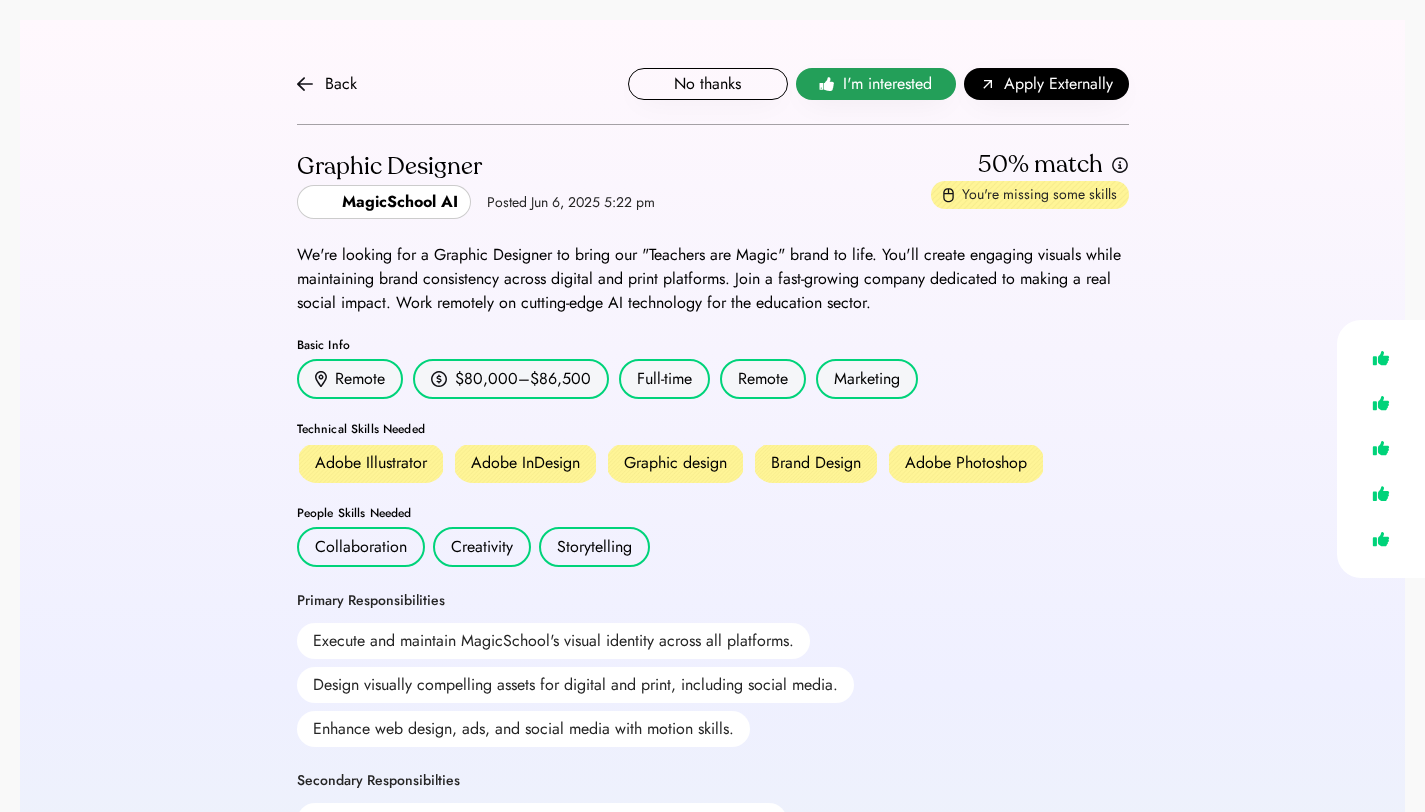 click on "I'm interested" at bounding box center [887, 84] 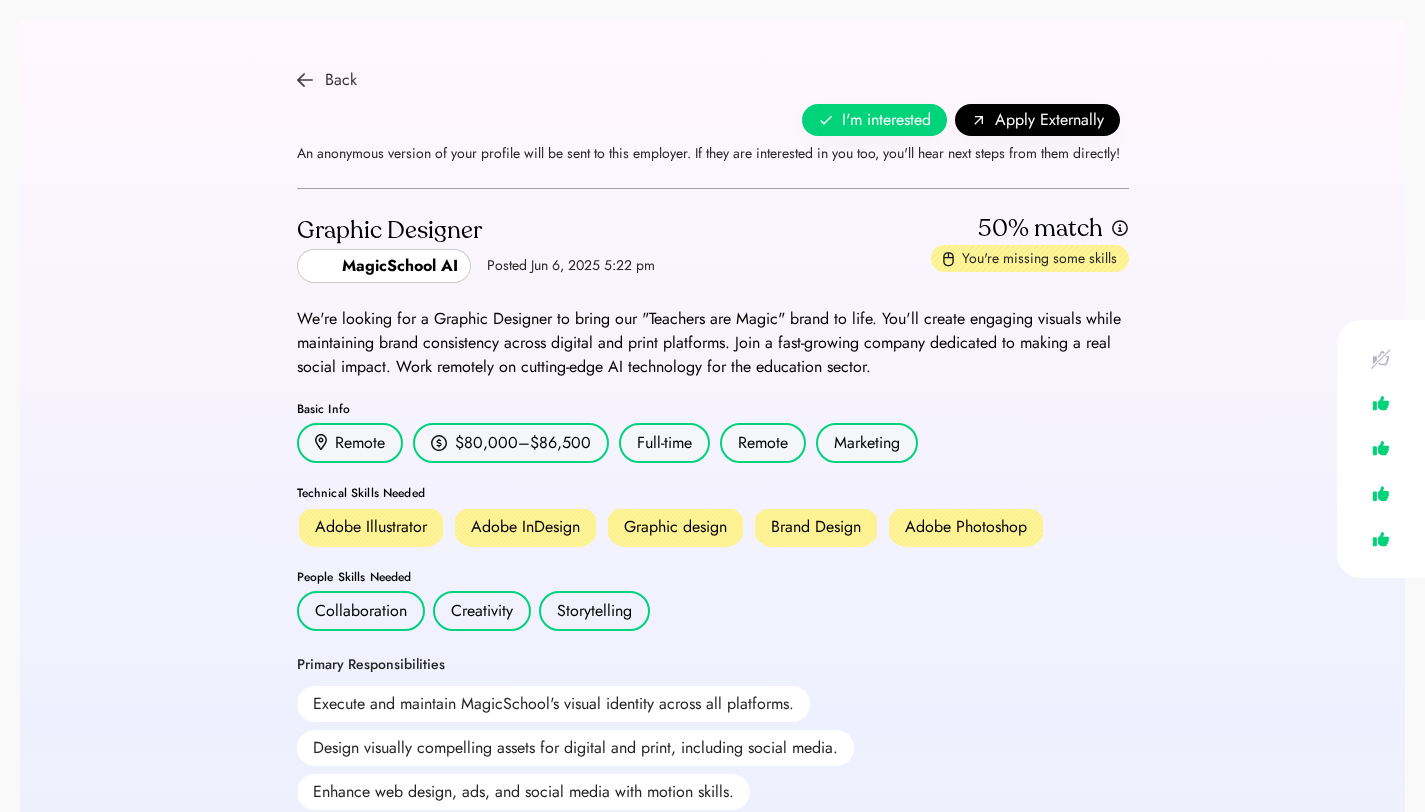click at bounding box center [305, 80] 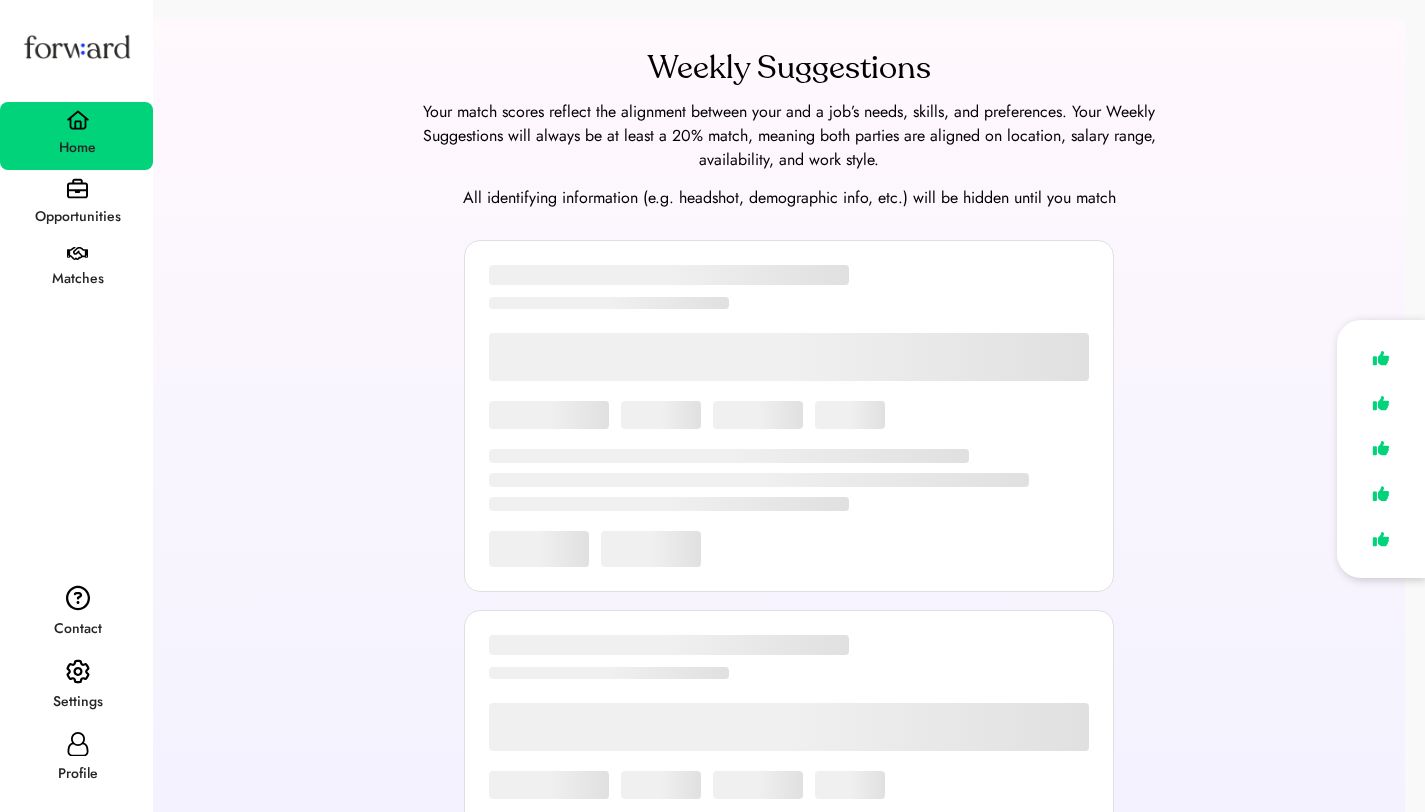 scroll, scrollTop: 0, scrollLeft: 0, axis: both 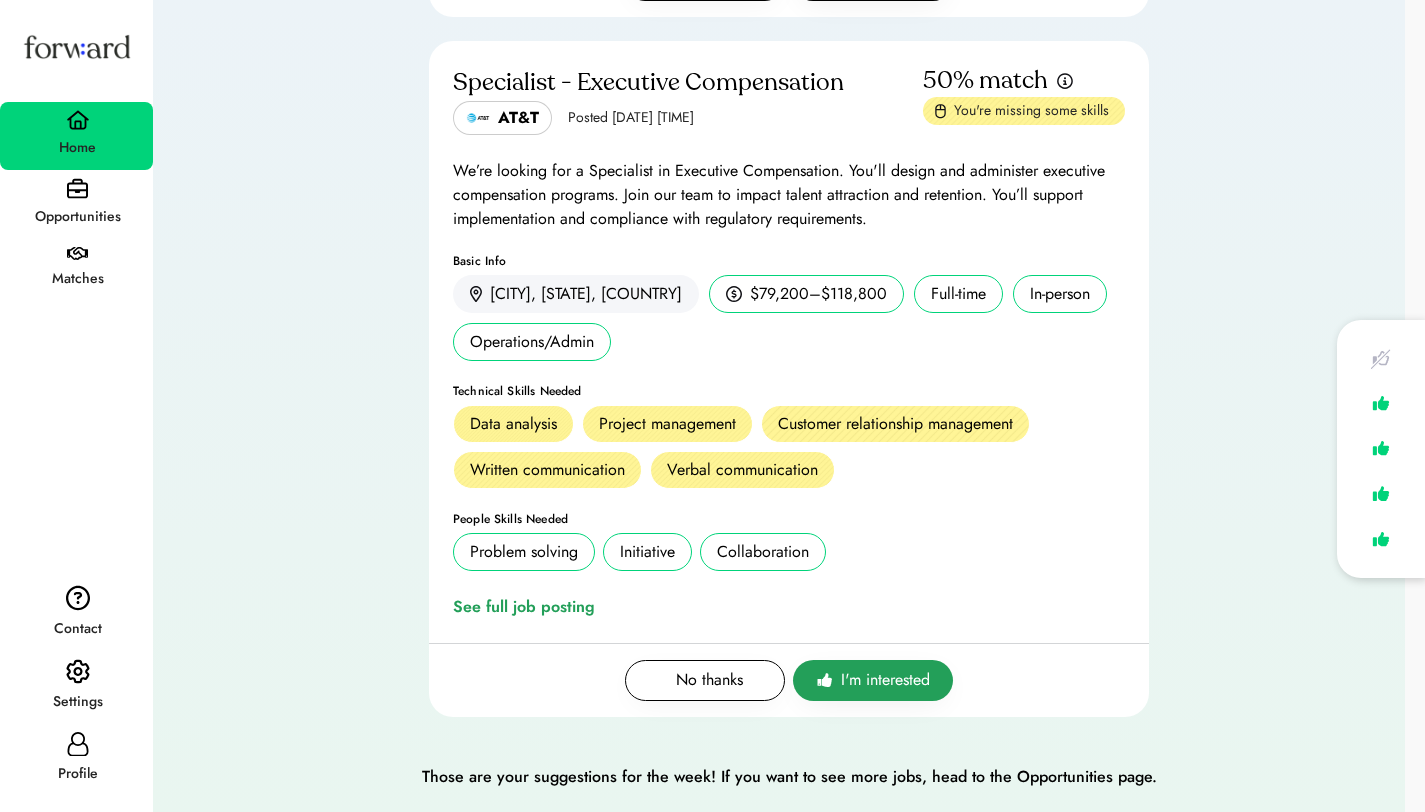 click on "I'm interested" at bounding box center [885, 680] 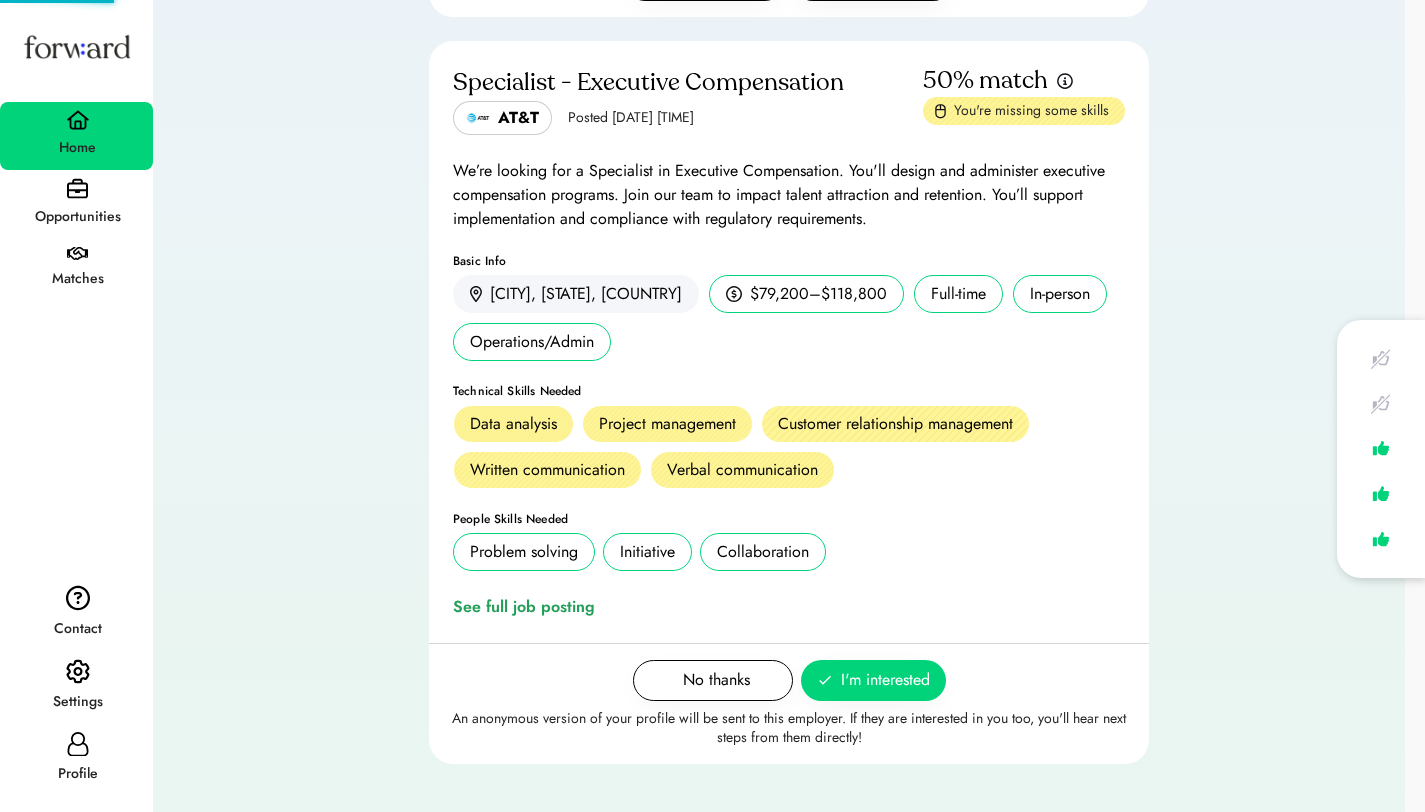 scroll, scrollTop: 1736, scrollLeft: 0, axis: vertical 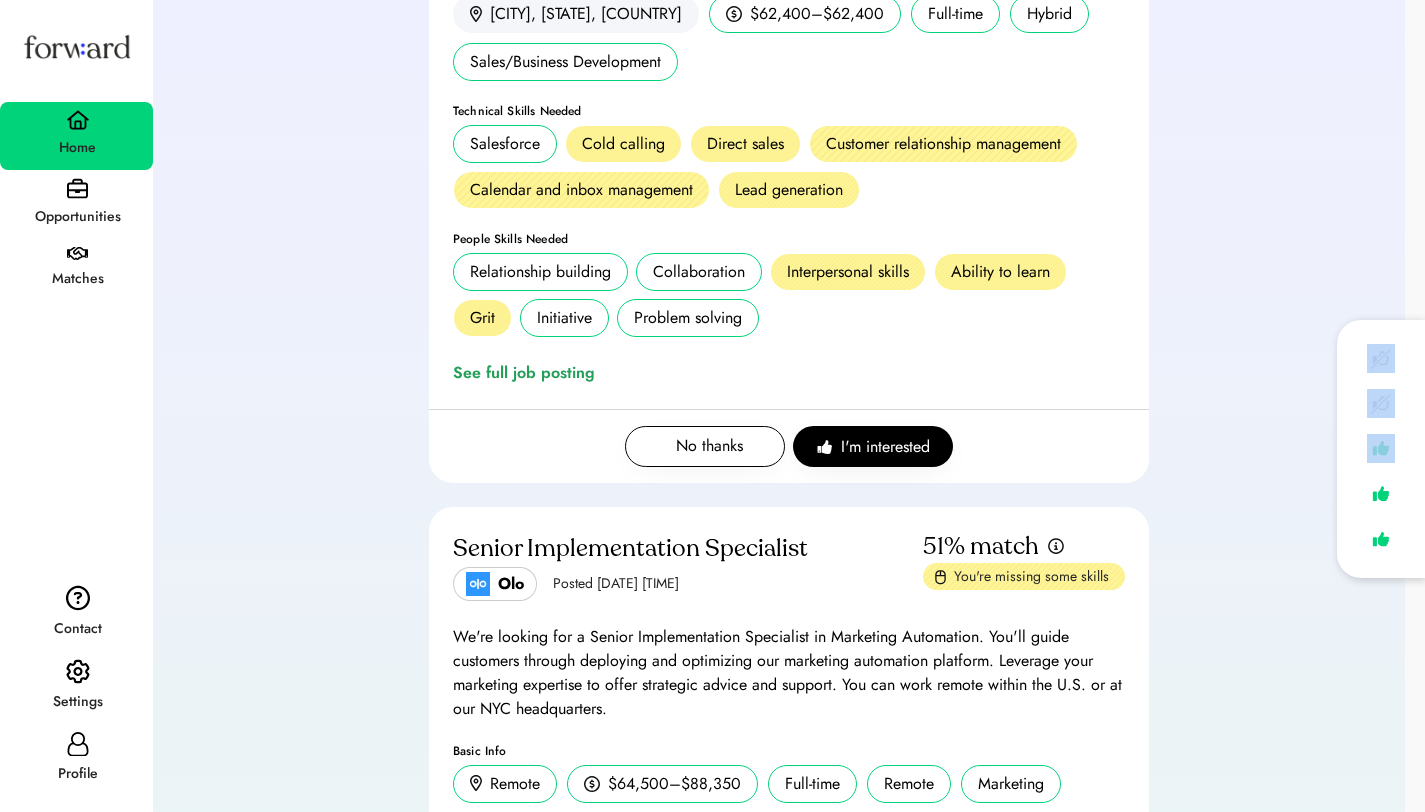 drag, startPoint x: 1439, startPoint y: 631, endPoint x: 1409, endPoint y: 476, distance: 157.87654 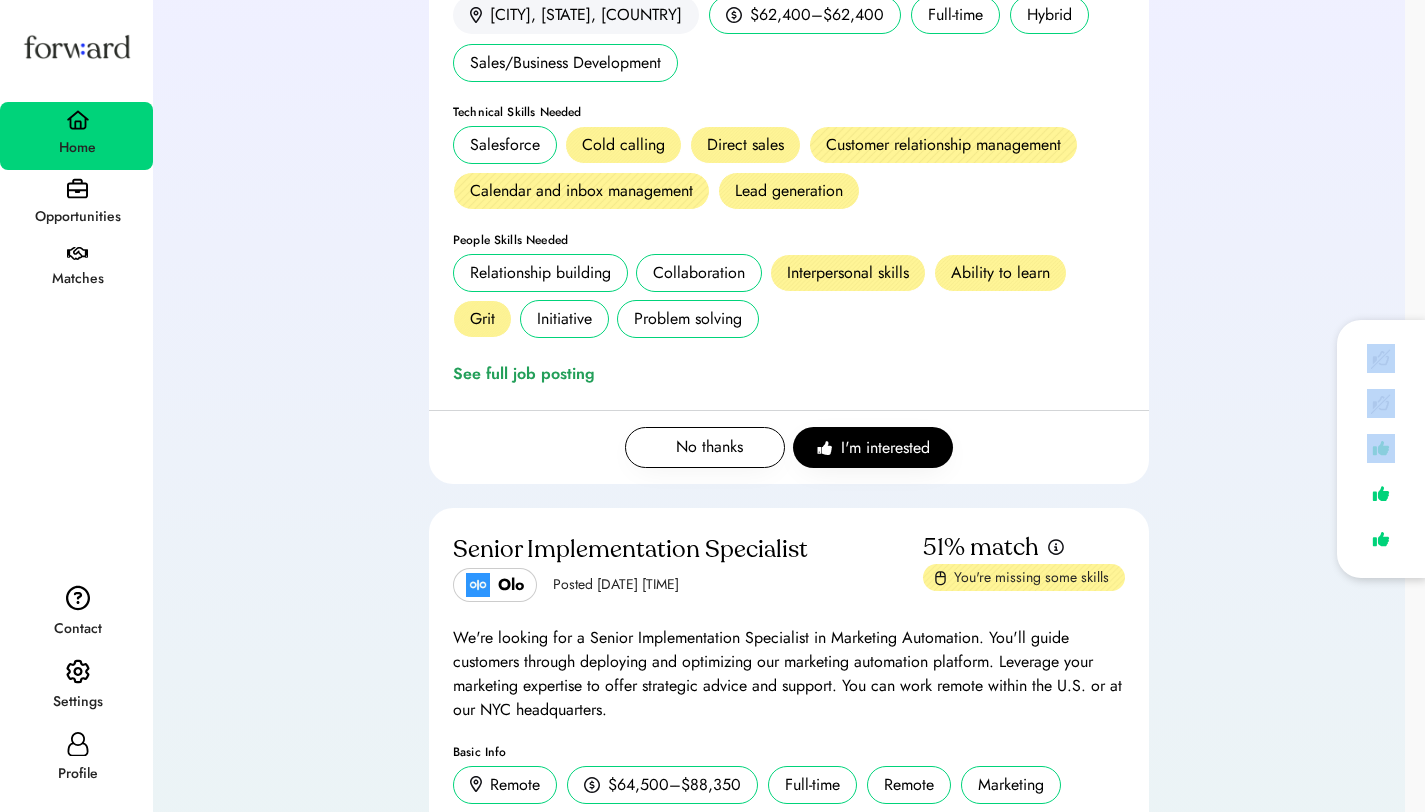 click on "Sales Development Representative Dandy Posted Jul 14, 2025 1:42 am 51% match You're missing some skills We're looking for Sales Development Representatives to kickstart new client relationships. You'll play a crucial role in building the sales pipeline and driving revenue. Join a fast-paced team with significant career growth opportunities. Be part of a growing sales team in our NYC or Lehi offices. Basic Info Lehi, UT, USA $62,400–$62,400 Full-time Hybrid Sales/Business Development Technical Skills Needed Salesforce Cold calling Direct sales Customer relationship management Calendar and inbox management Lead generation People Skills Needed Relationship building Collaboration Interpersonal skills Ability to learn Grit Initiative Problem solving See full job posting No thanks I'm interested" at bounding box center (789, 134) 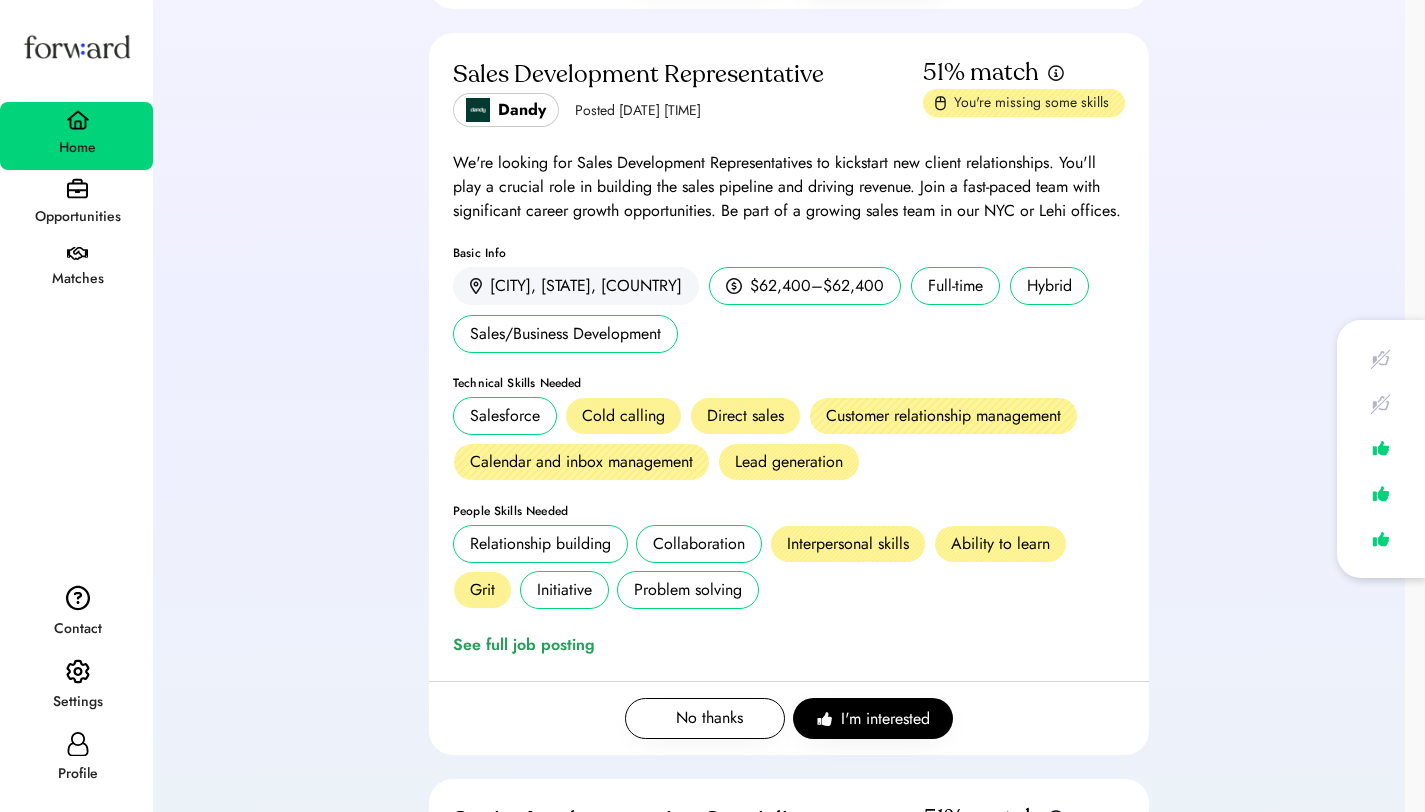 scroll, scrollTop: 936, scrollLeft: 0, axis: vertical 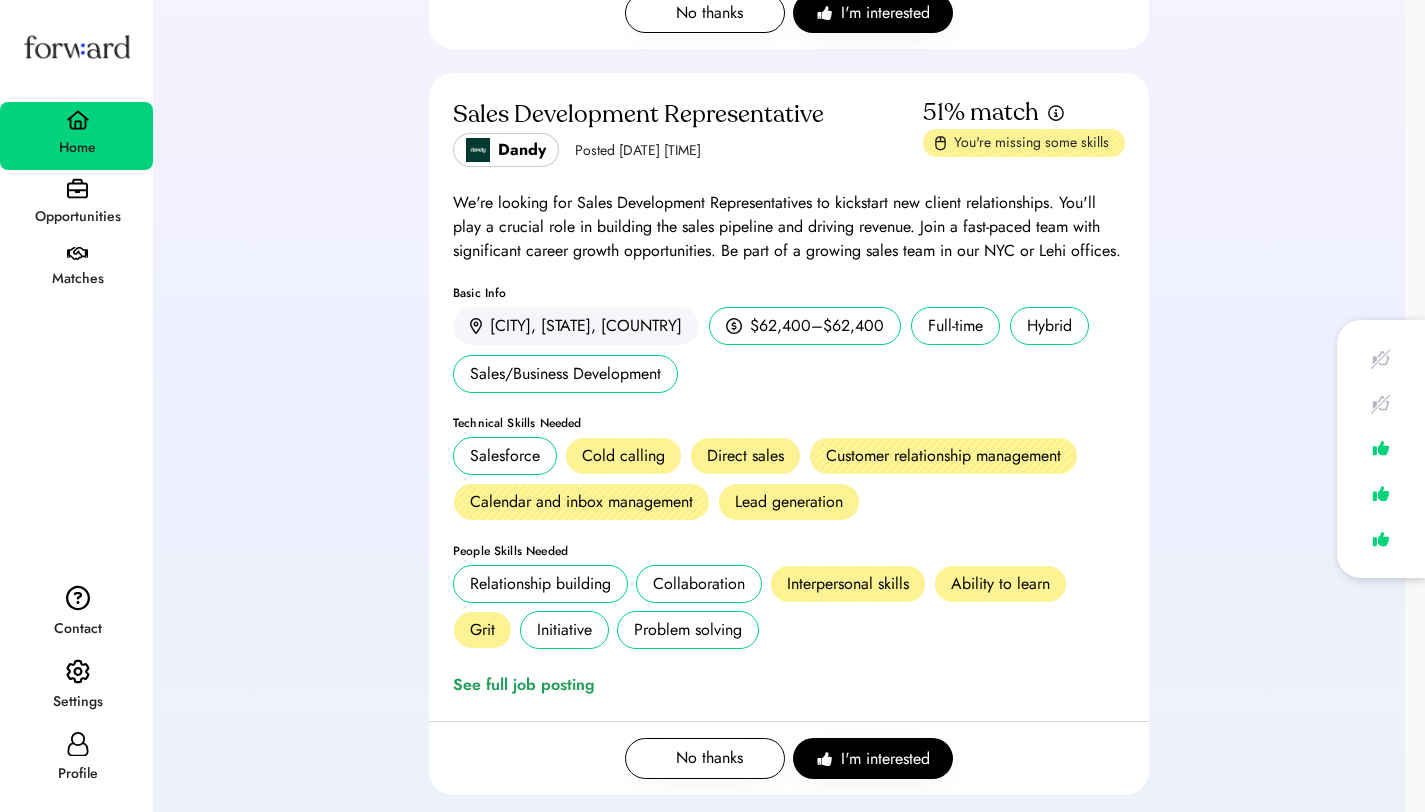 click on "We're looking for Sales Development Representatives to kickstart new client relationships. You'll play a crucial role in building the sales pipeline and driving revenue. Join a fast-paced team with significant career growth opportunities. Be part of a growing sales team in our NYC or Lehi offices." at bounding box center [789, 227] 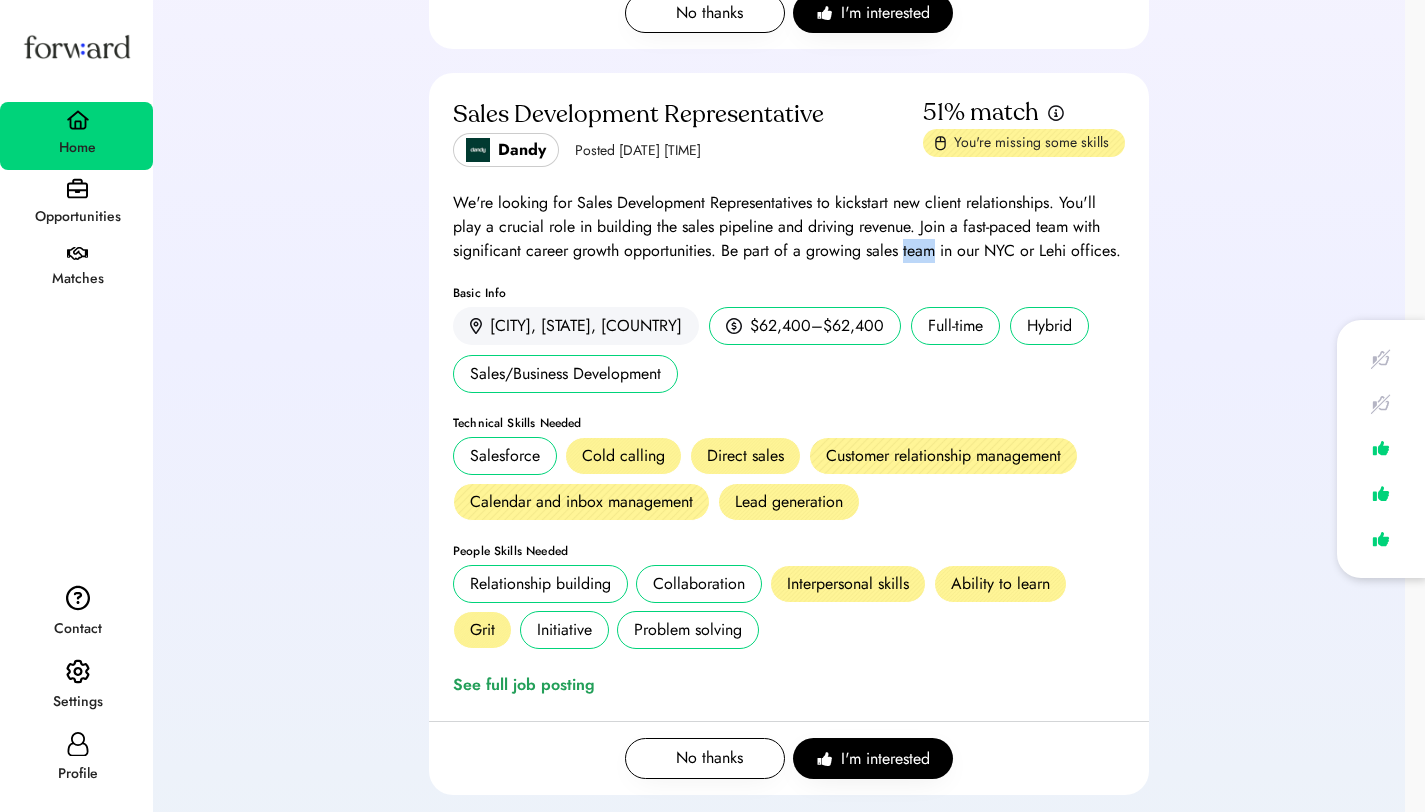 click on "We're looking for Sales Development Representatives to kickstart new client relationships. You'll play a crucial role in building the sales pipeline and driving revenue. Join a fast-paced team with significant career growth opportunities. Be part of a growing sales team in our NYC or Lehi offices." at bounding box center [789, 227] 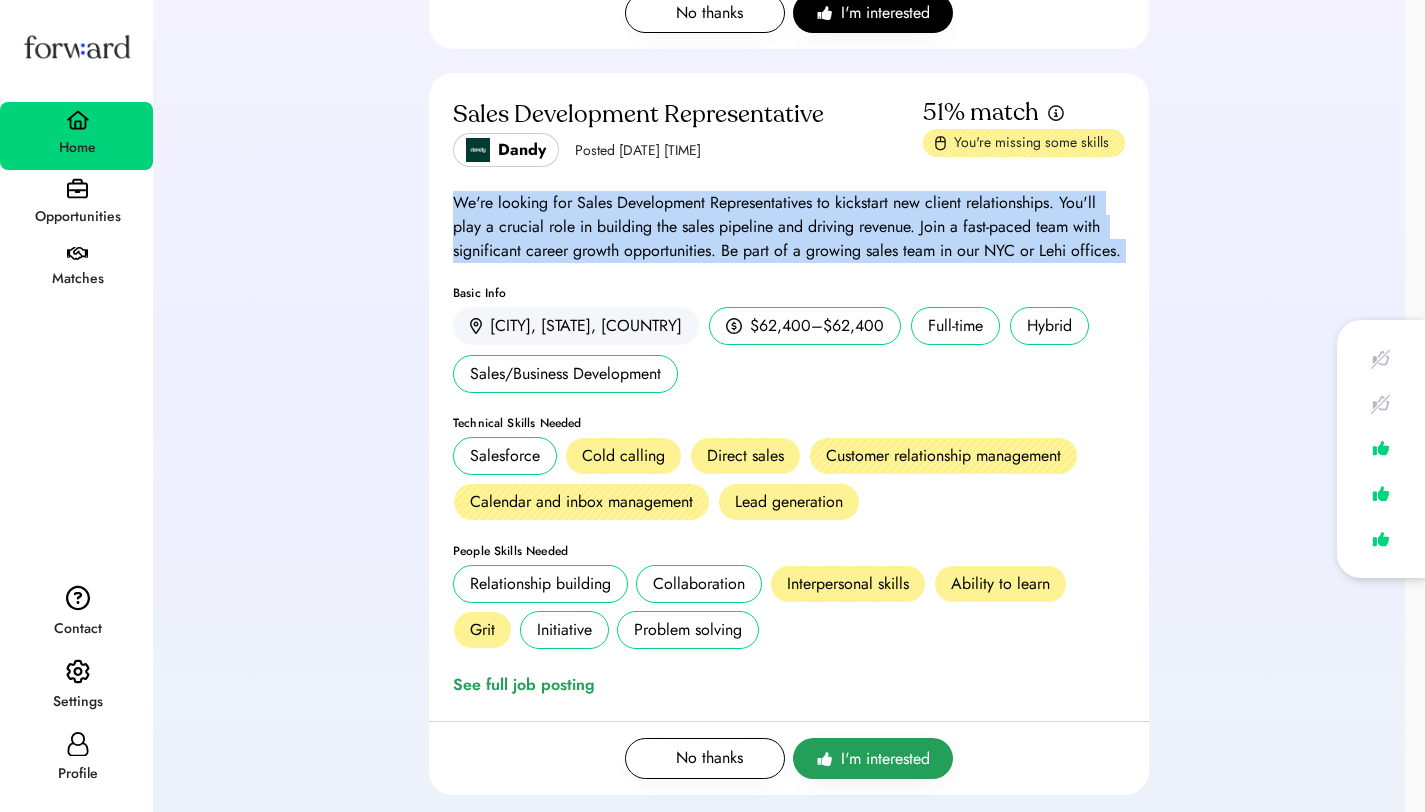 click on "I'm interested" at bounding box center [885, 759] 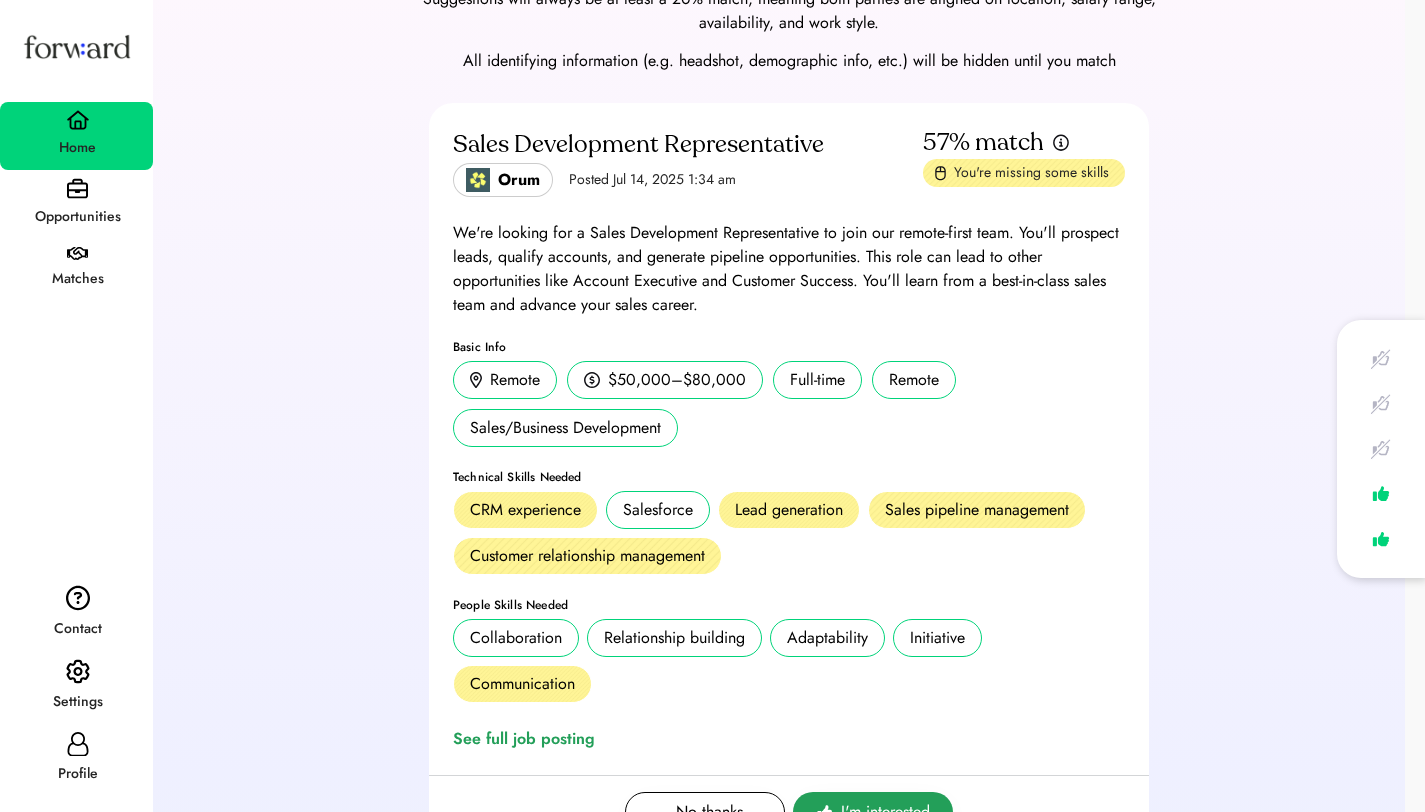 scroll, scrollTop: 136, scrollLeft: 0, axis: vertical 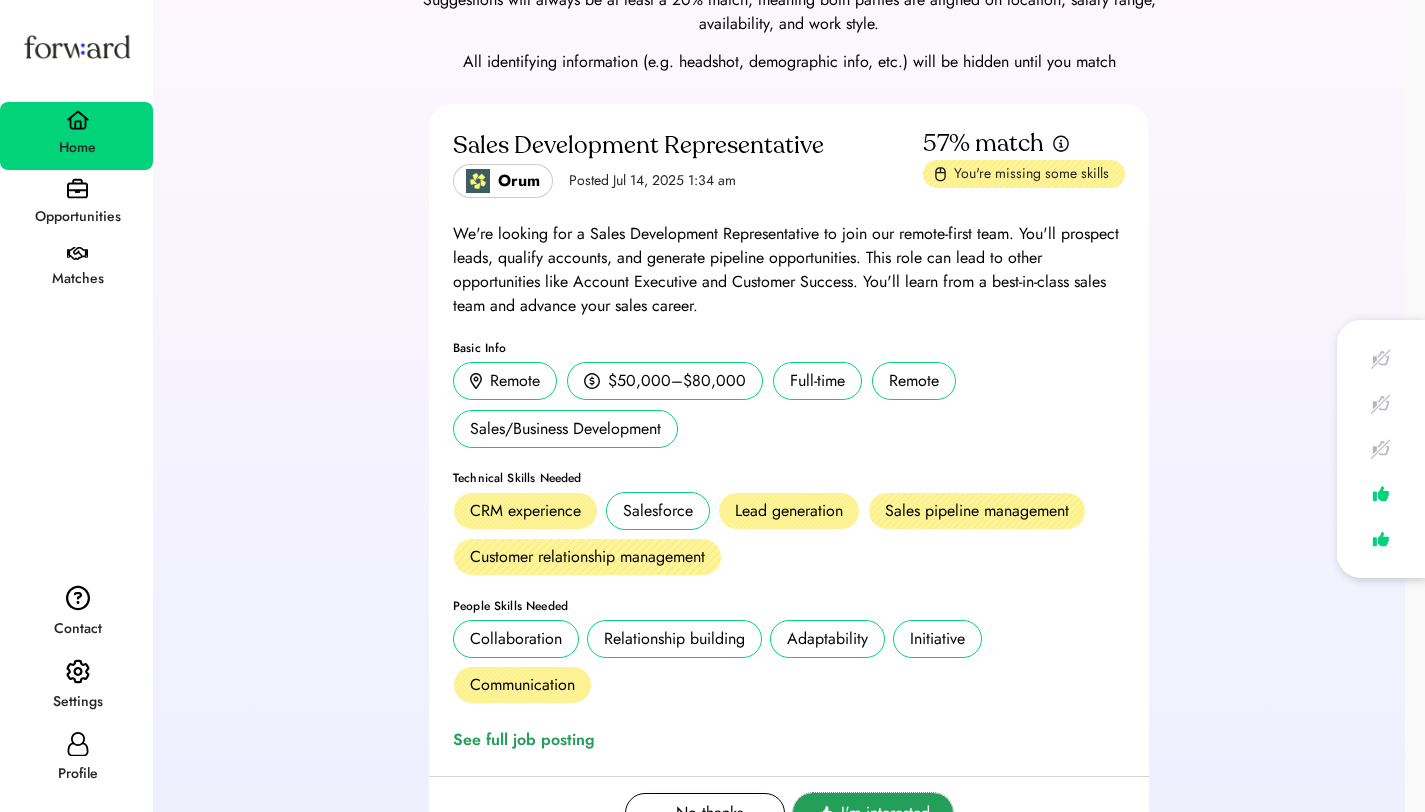 click on "I'm interested" at bounding box center [885, 813] 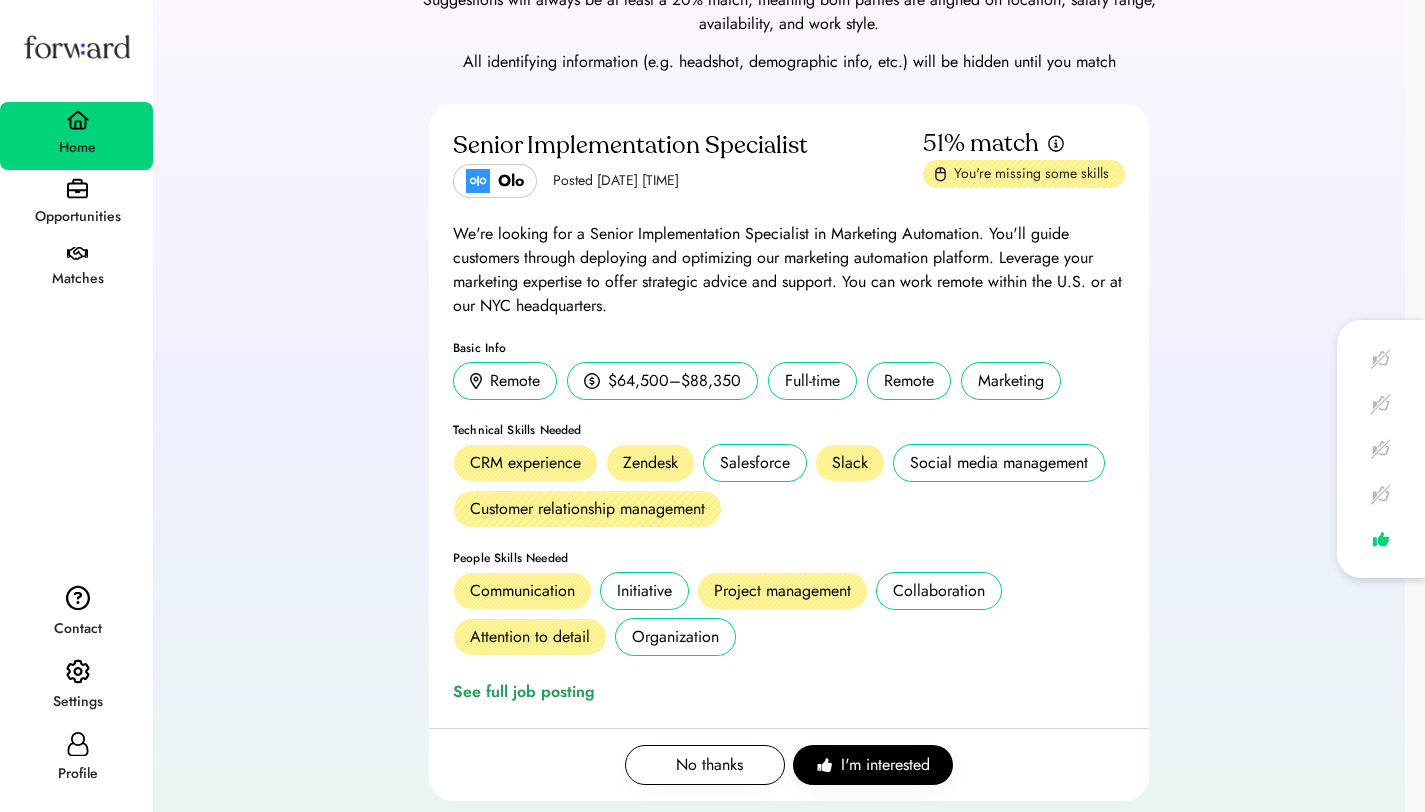 click on "Opportunities" at bounding box center [77, 217] 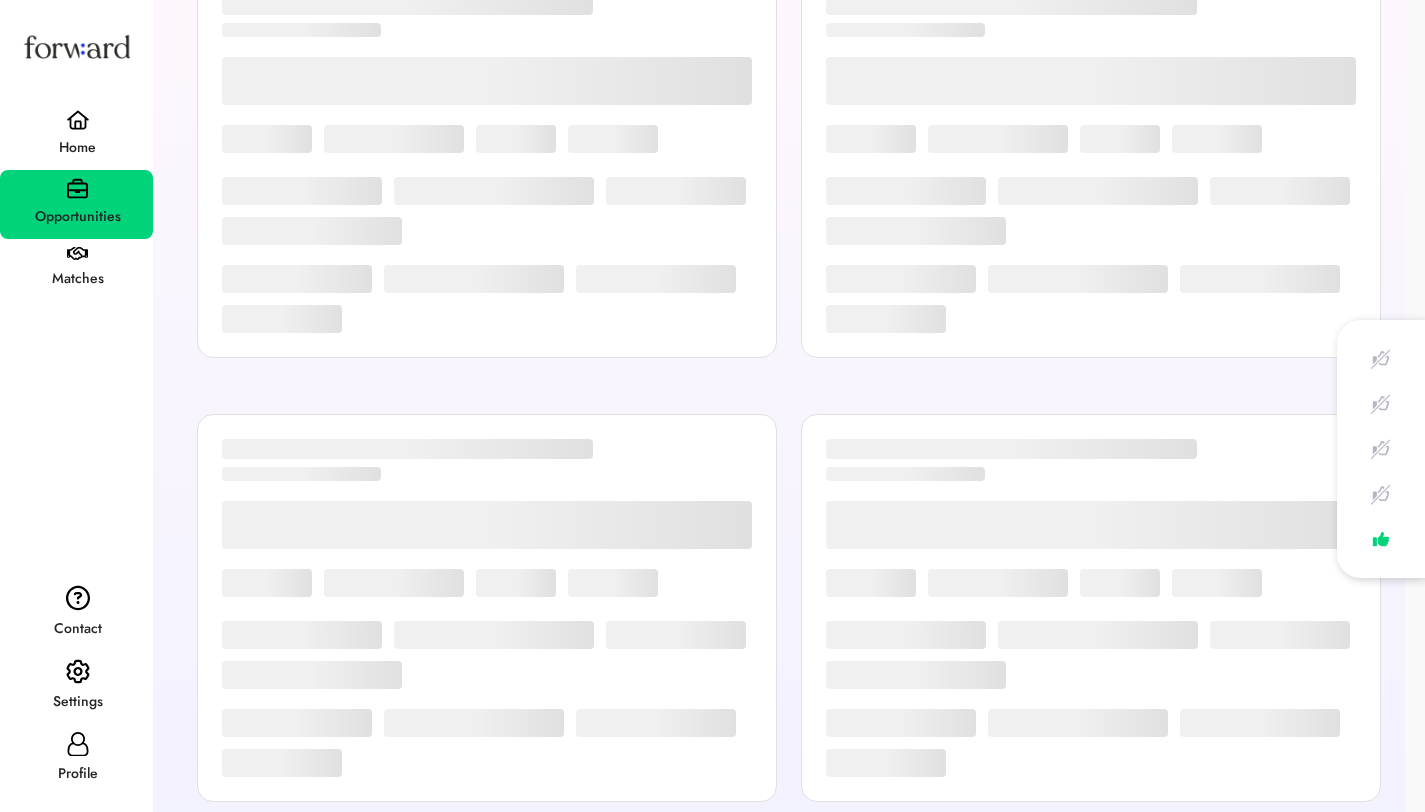 scroll, scrollTop: 20, scrollLeft: 0, axis: vertical 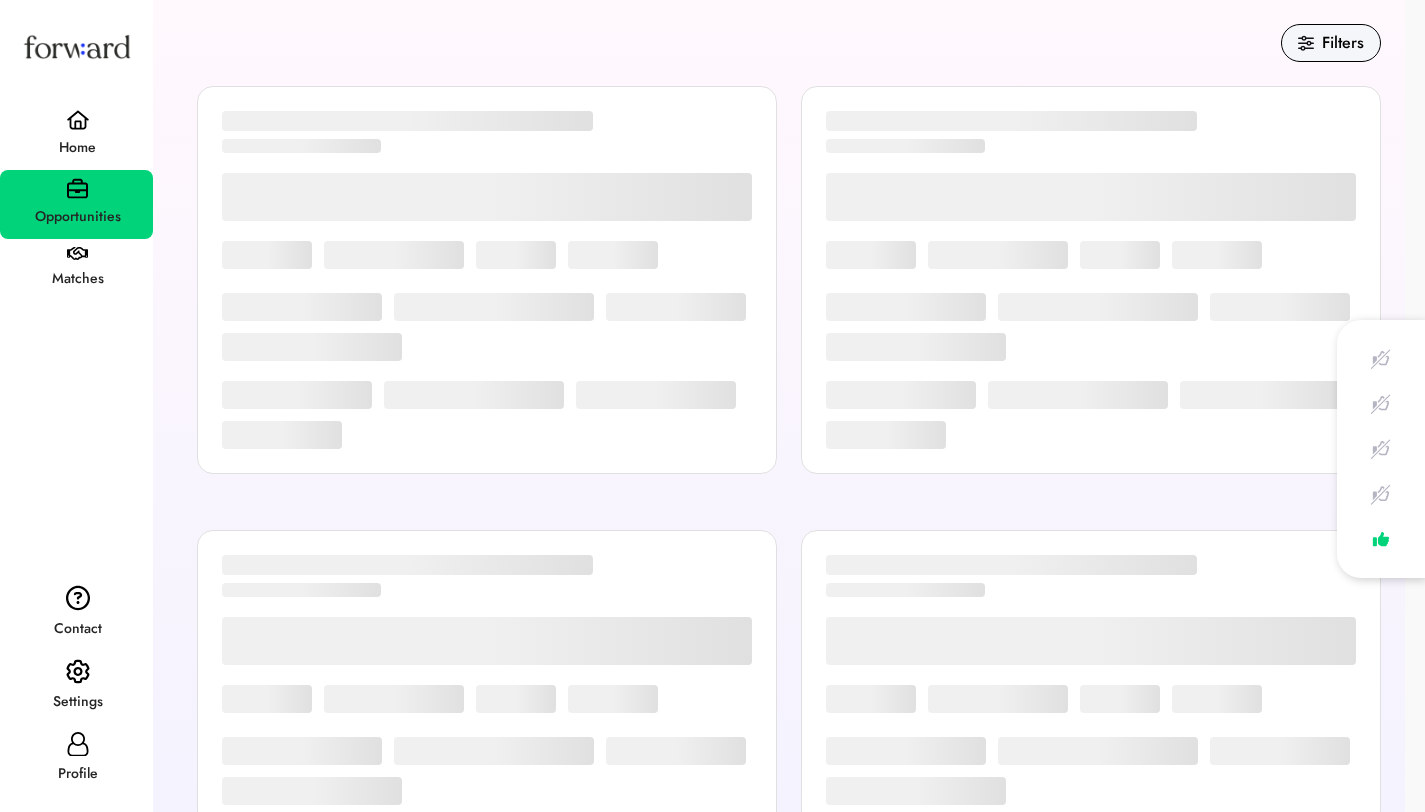 click on "Matches" at bounding box center (77, 279) 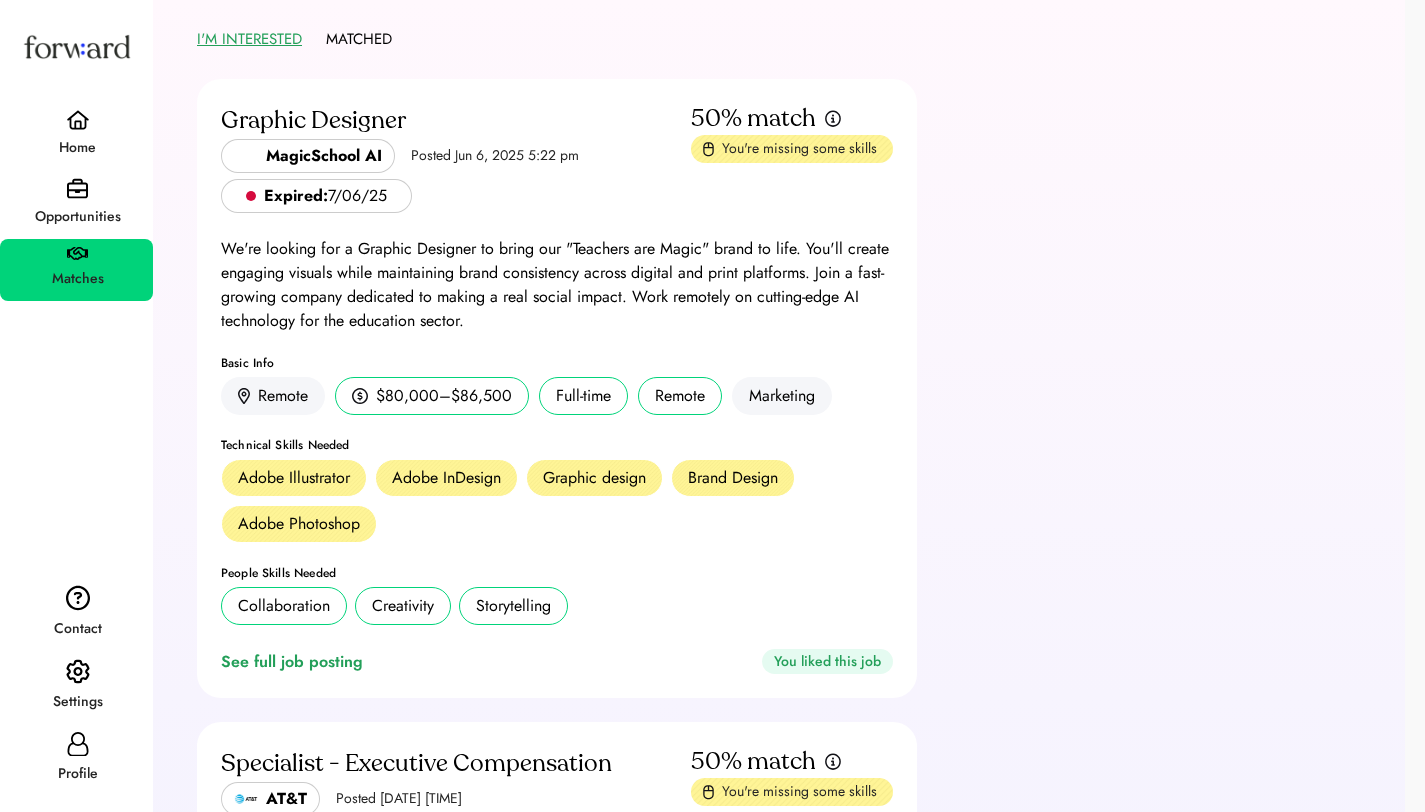 click at bounding box center (77, 188) 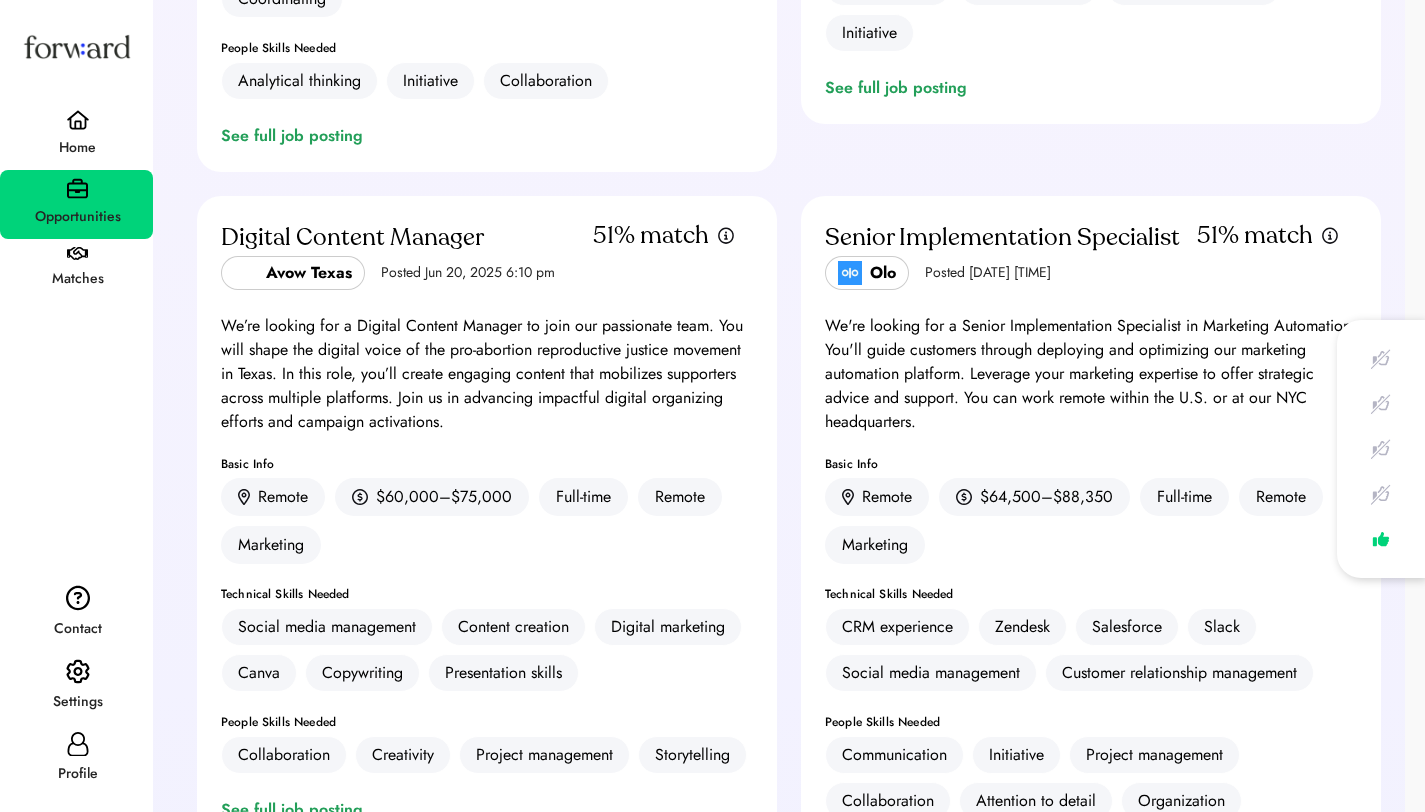 scroll, scrollTop: 2190, scrollLeft: 0, axis: vertical 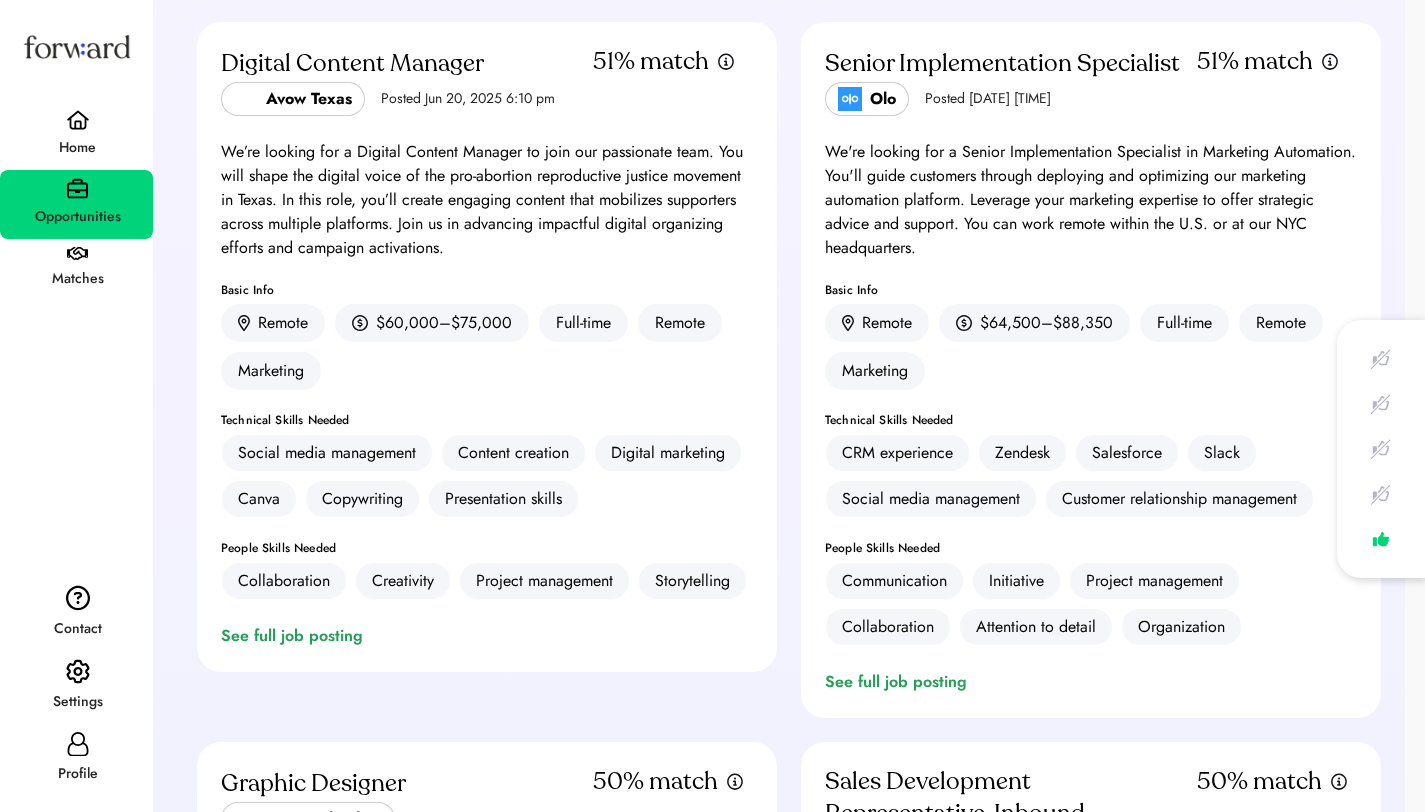 click on "Digital Content Manager Avow Texas Posted Jun 20, 2025 6:10 pm 51% match We’re looking for a Digital Content Manager to join our passionate team. You will shape the digital voice of the pro-abortion reproductive justice movement in Texas. In this role, you’ll create engaging content that mobilizes supporters across multiple platforms. Join us in advancing impactful digital organizing efforts and campaign activations. Basic Info Remote $60,000–$75,000 Full-time Remote Marketing Technical Skills Needed Social media management Content creation Digital marketing Canva Copywriting Presentation skills People Skills Needed Collaboration Creativity Project management Storytelling See full job posting" at bounding box center [487, 347] 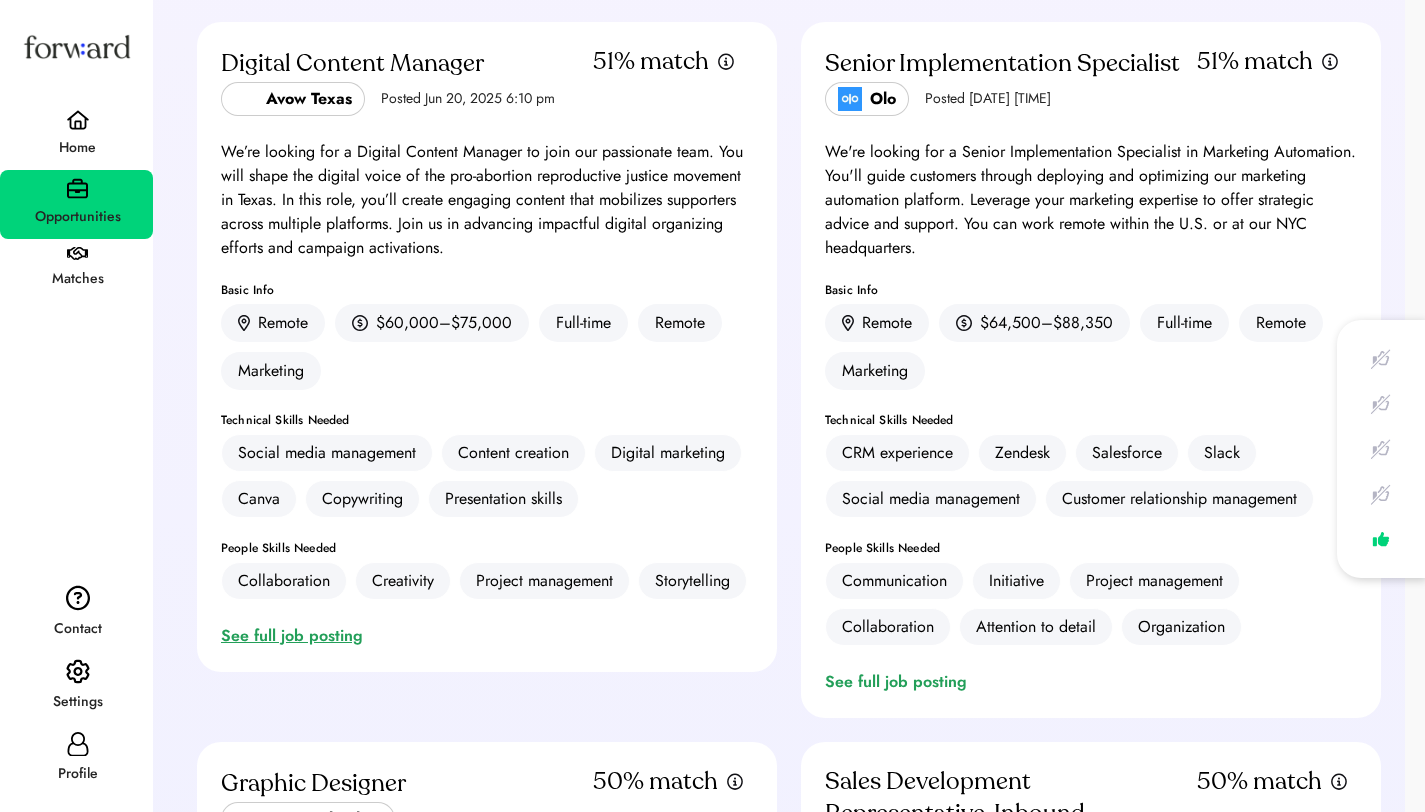click on "See full job posting" at bounding box center (296, 636) 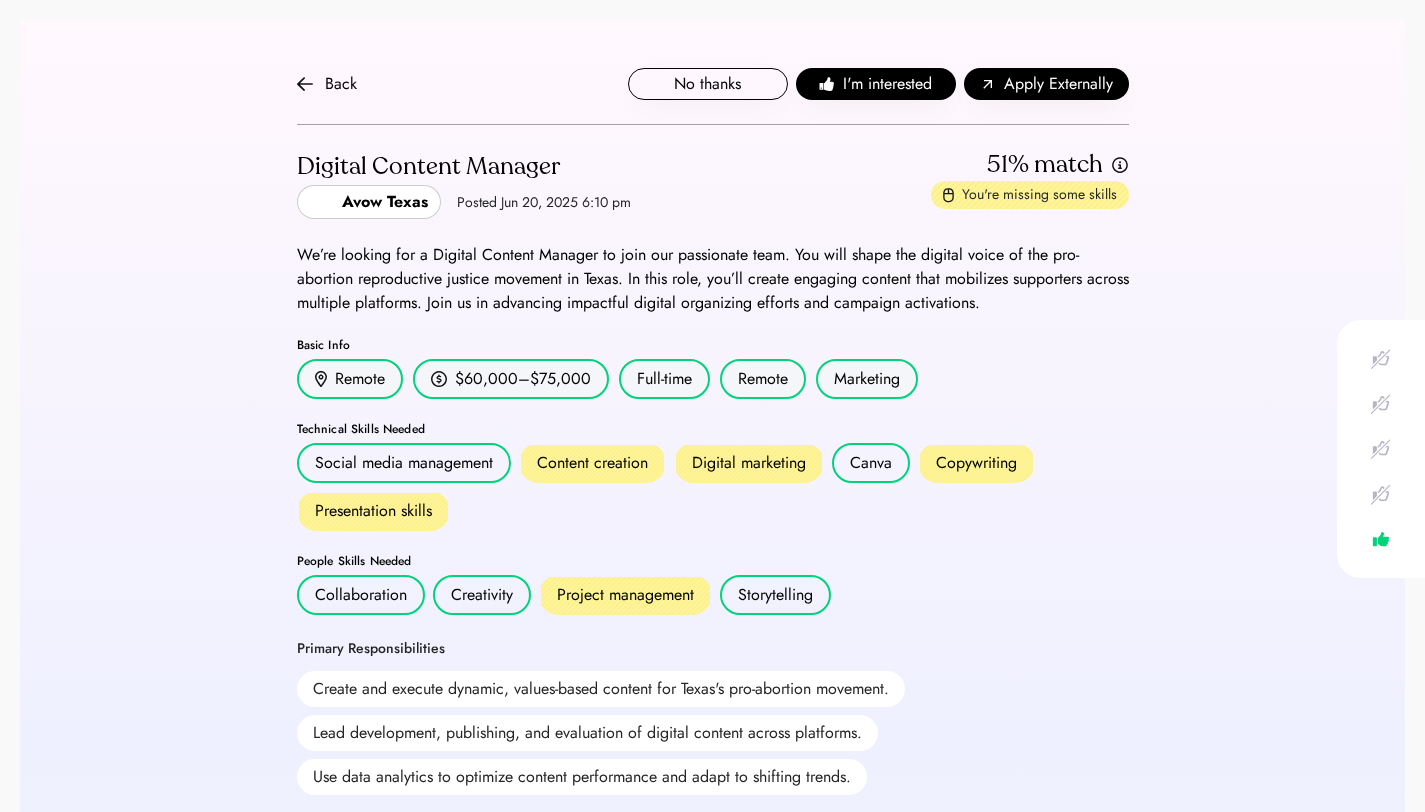 scroll, scrollTop: 40, scrollLeft: 0, axis: vertical 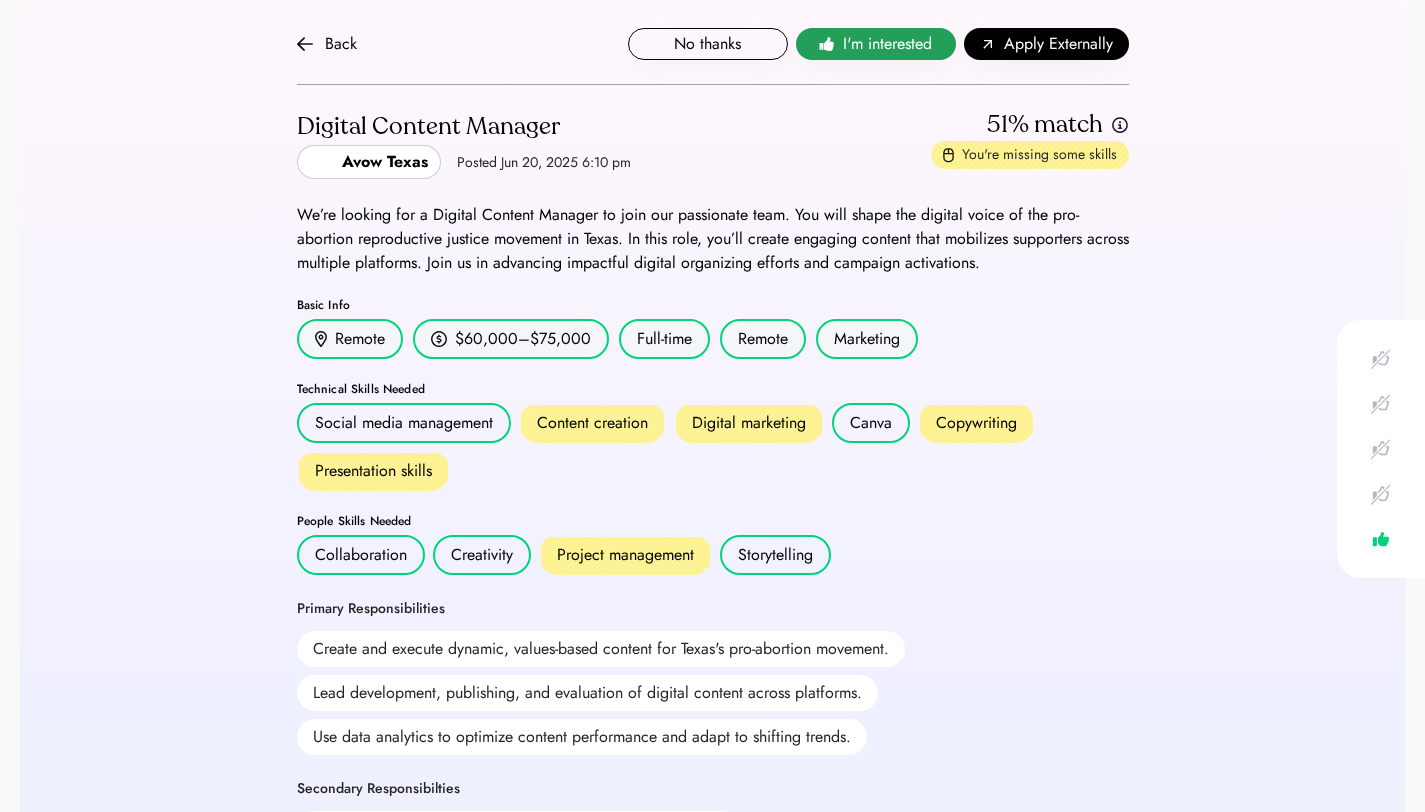 click on "I'm interested" at bounding box center [887, 44] 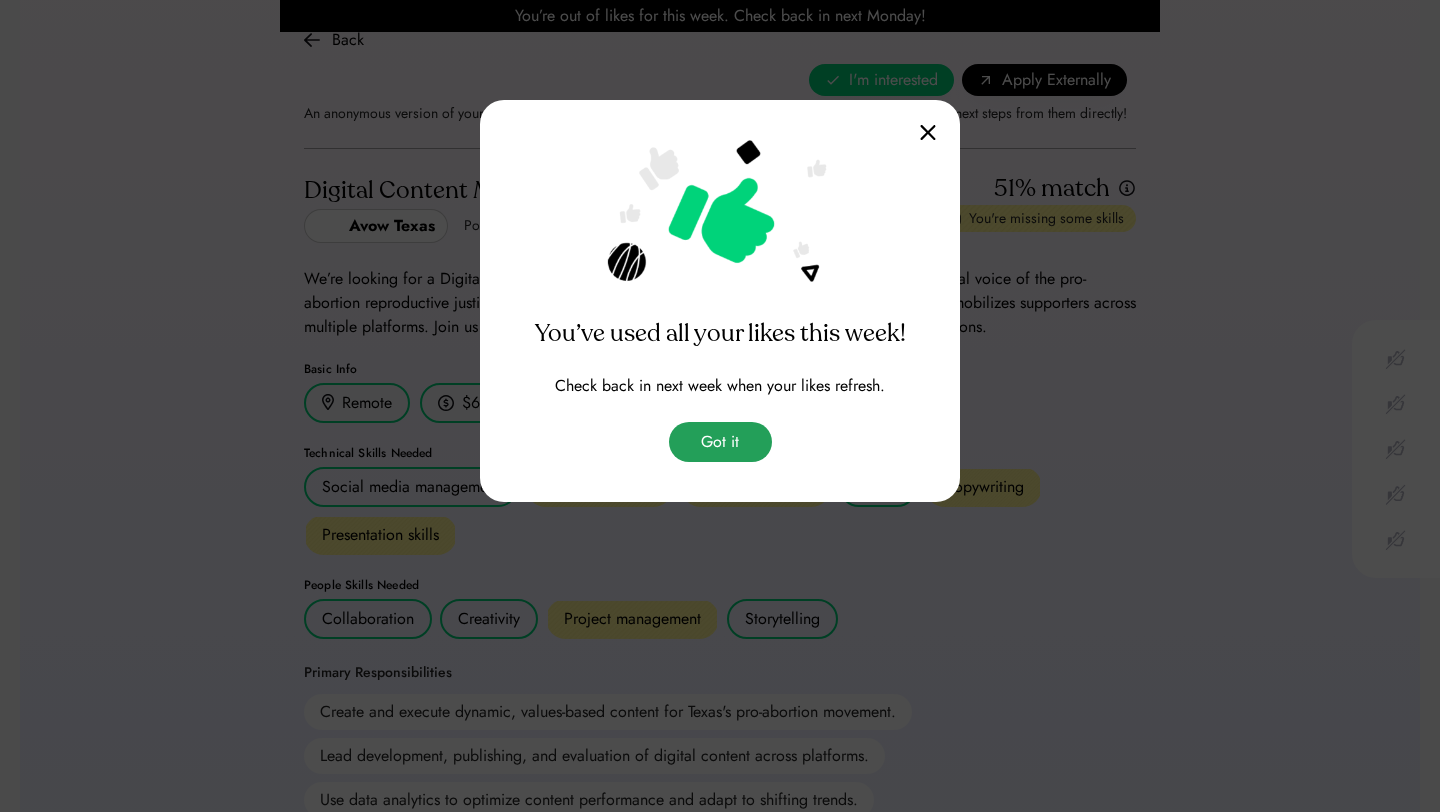 click on "Got it" at bounding box center (720, 442) 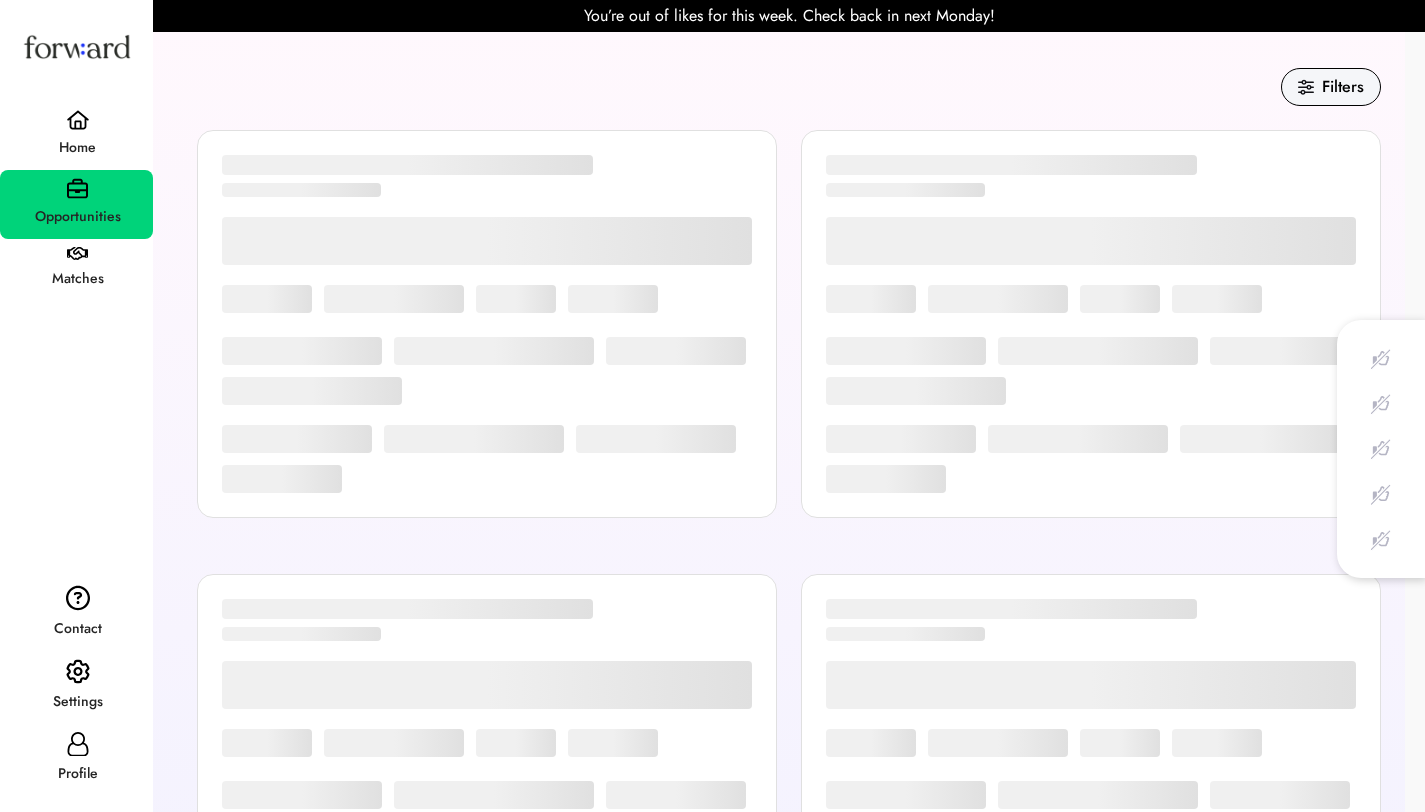 scroll, scrollTop: 0, scrollLeft: 0, axis: both 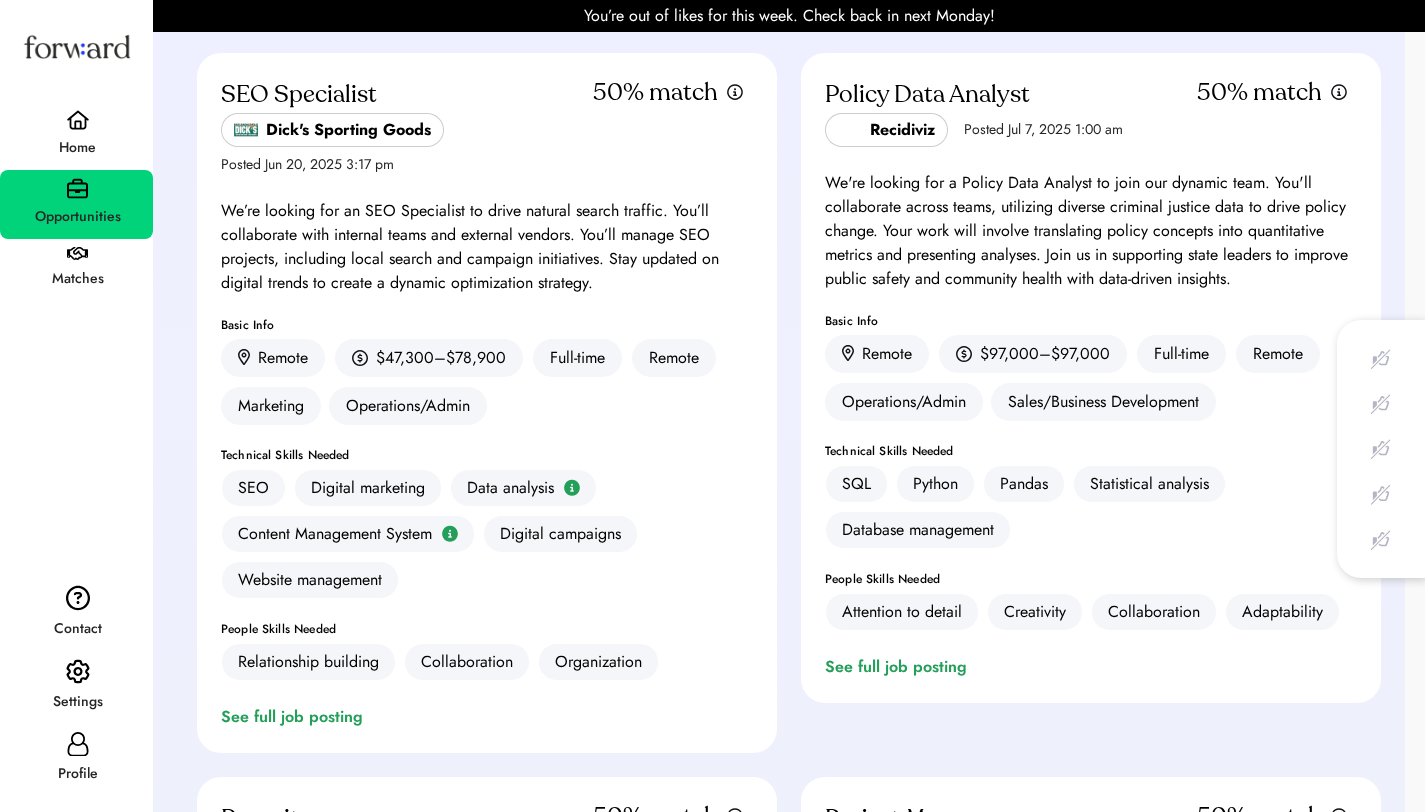 click on "Policy Data Analyst Recidiviz Posted Jul 7, 2025 1:00 am 50% match We're looking for a Policy Data Analyst to join our dynamic team. You'll collaborate across teams, utilizing diverse criminal justice data to drive policy change. Your work will involve translating policy concepts into quantitative metrics and presenting analyses. Join us in supporting state leaders to improve public safety and community health with data-driven insights. Basic Info Remote $97,000–$97,000 Full-time Remote Operations/Admin Sales/Business Development Technical Skills Needed SQL Python Pandas Statistical analysis Database management People Skills Needed Attention to detail Creativity Collaboration Adaptability See full job posting" at bounding box center (1091, 378) 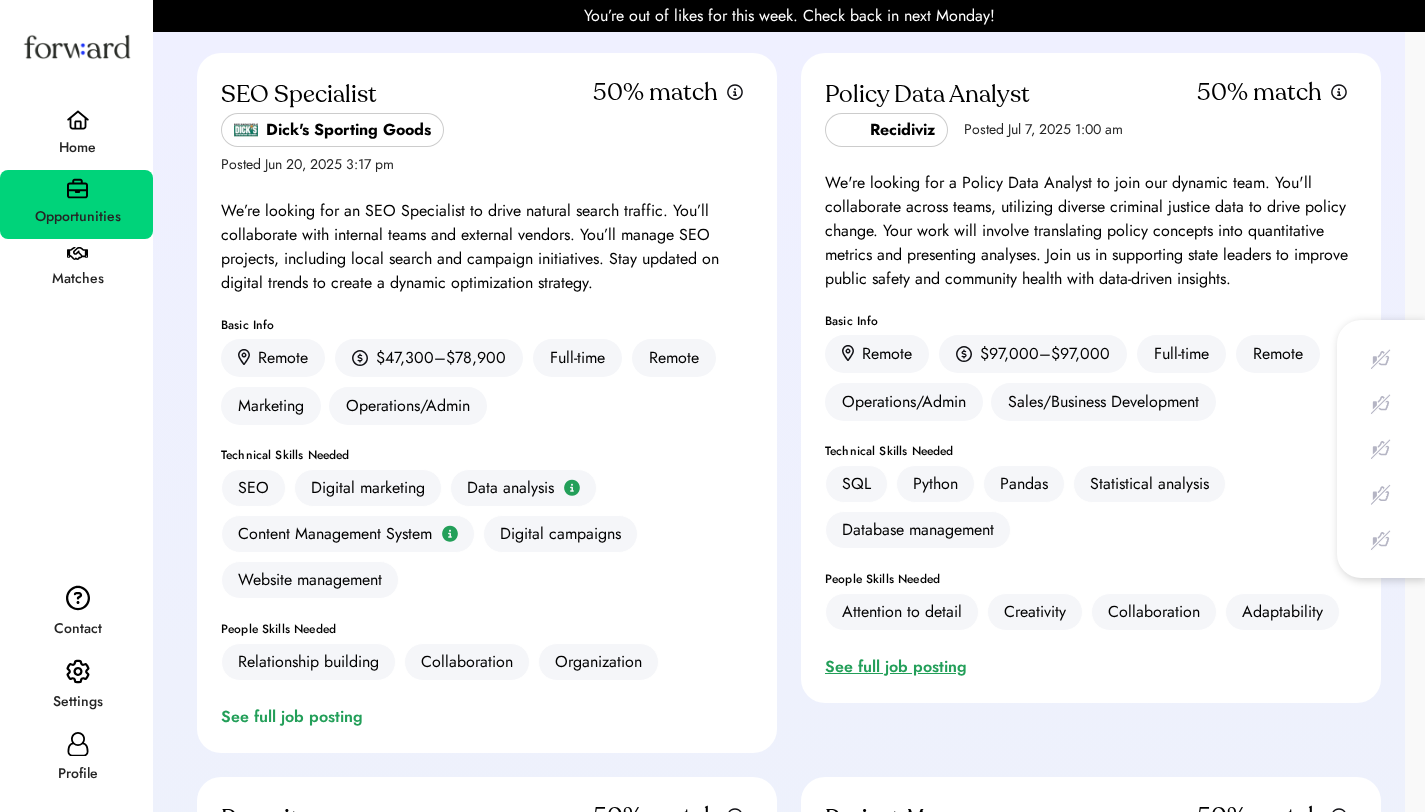 click on "See full job posting" at bounding box center (900, 667) 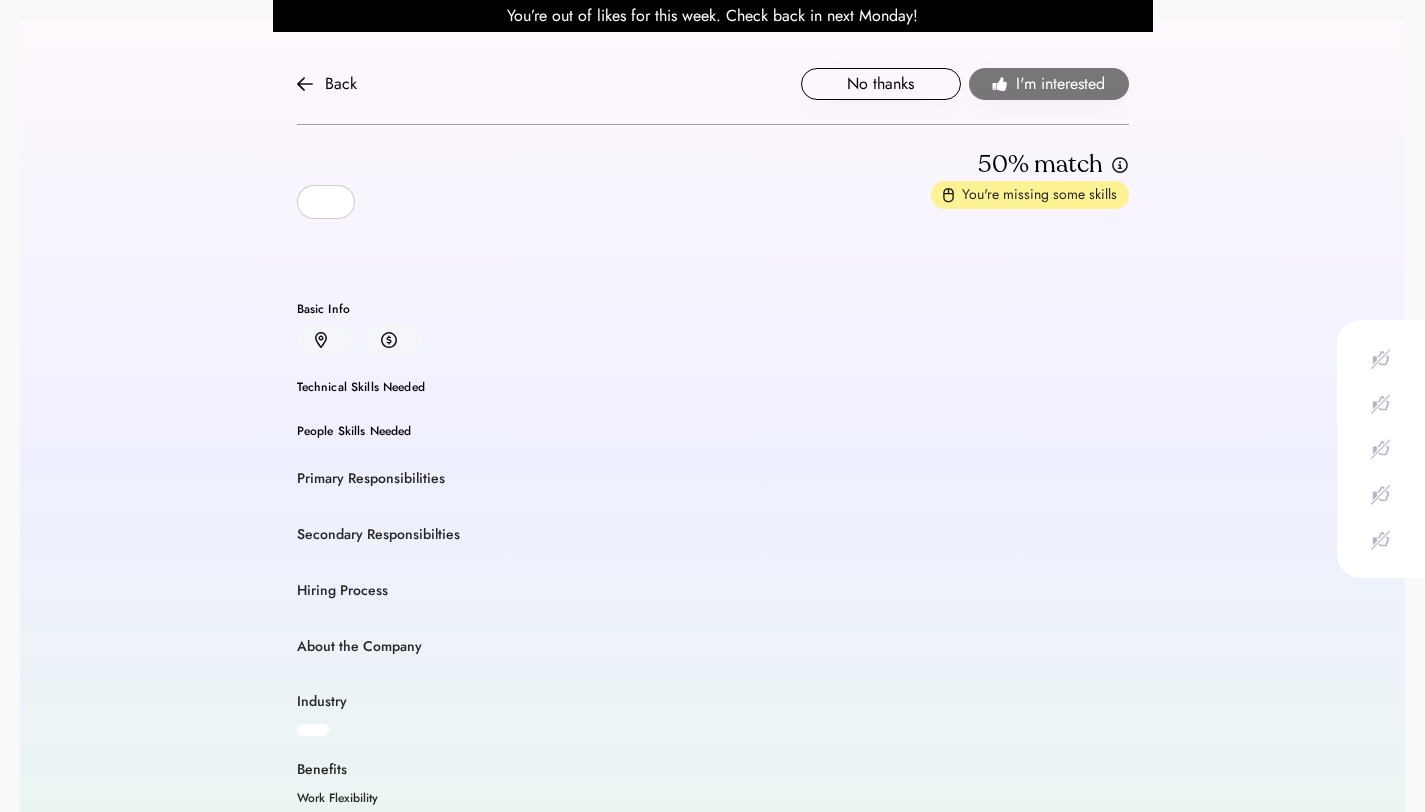 scroll, scrollTop: 0, scrollLeft: 0, axis: both 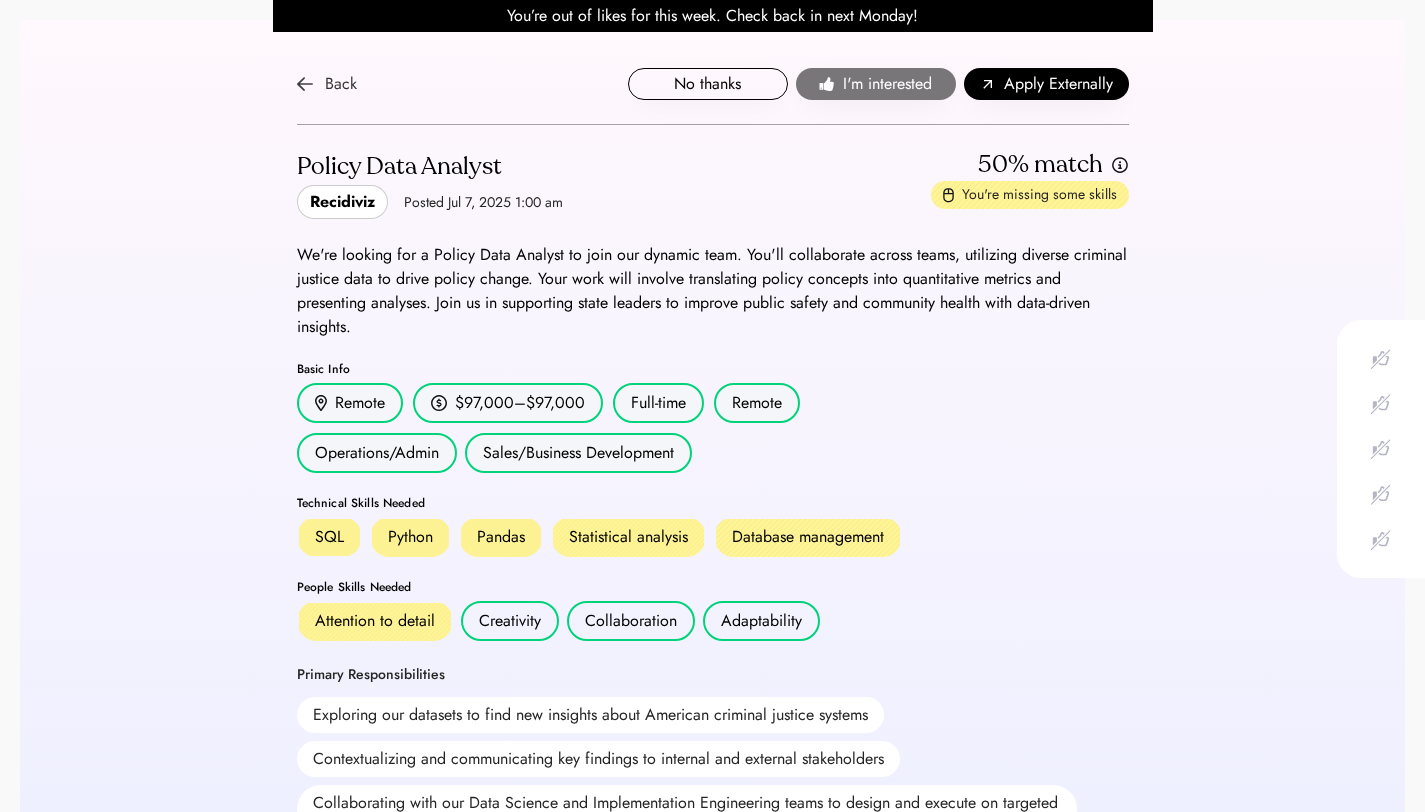 click on "Back" at bounding box center [327, 84] 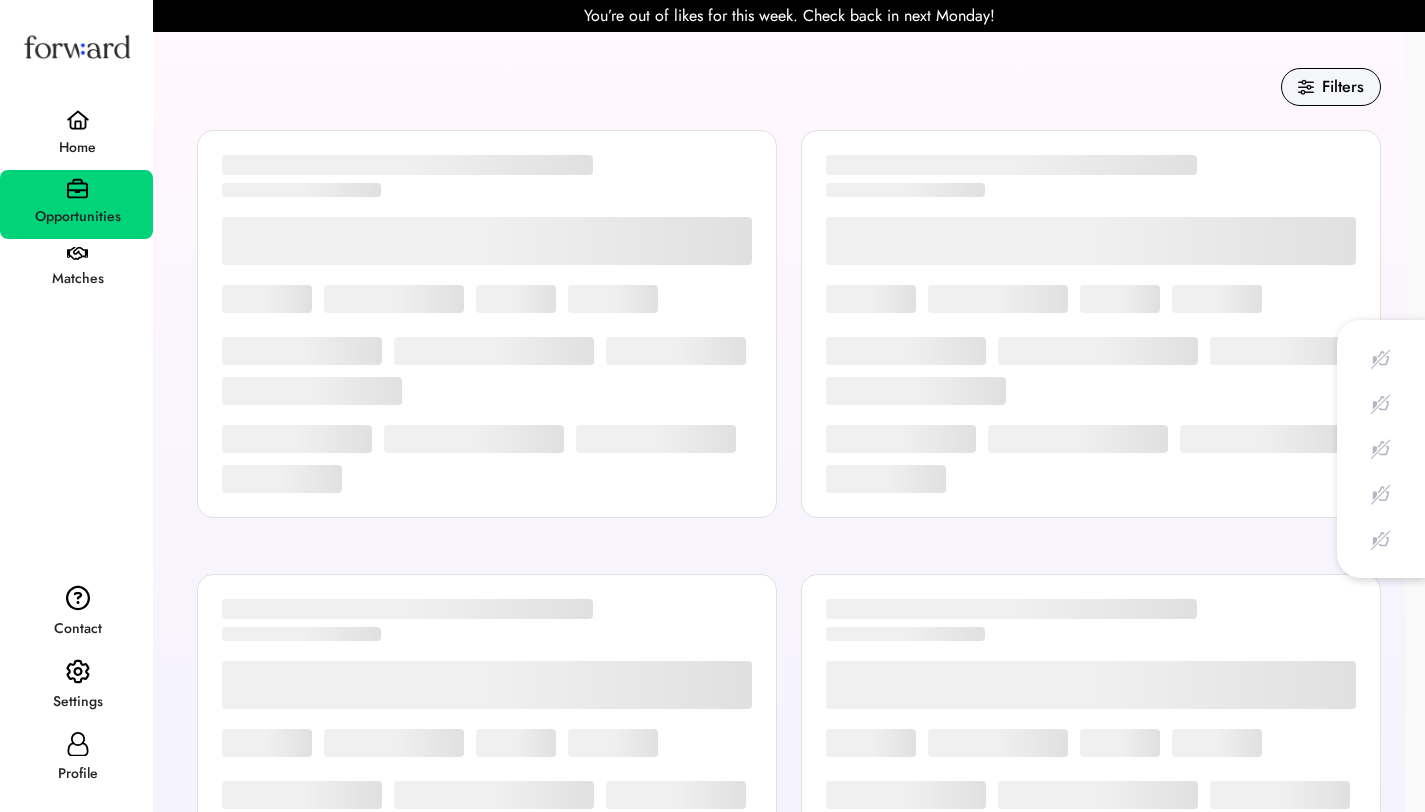 scroll, scrollTop: 0, scrollLeft: 0, axis: both 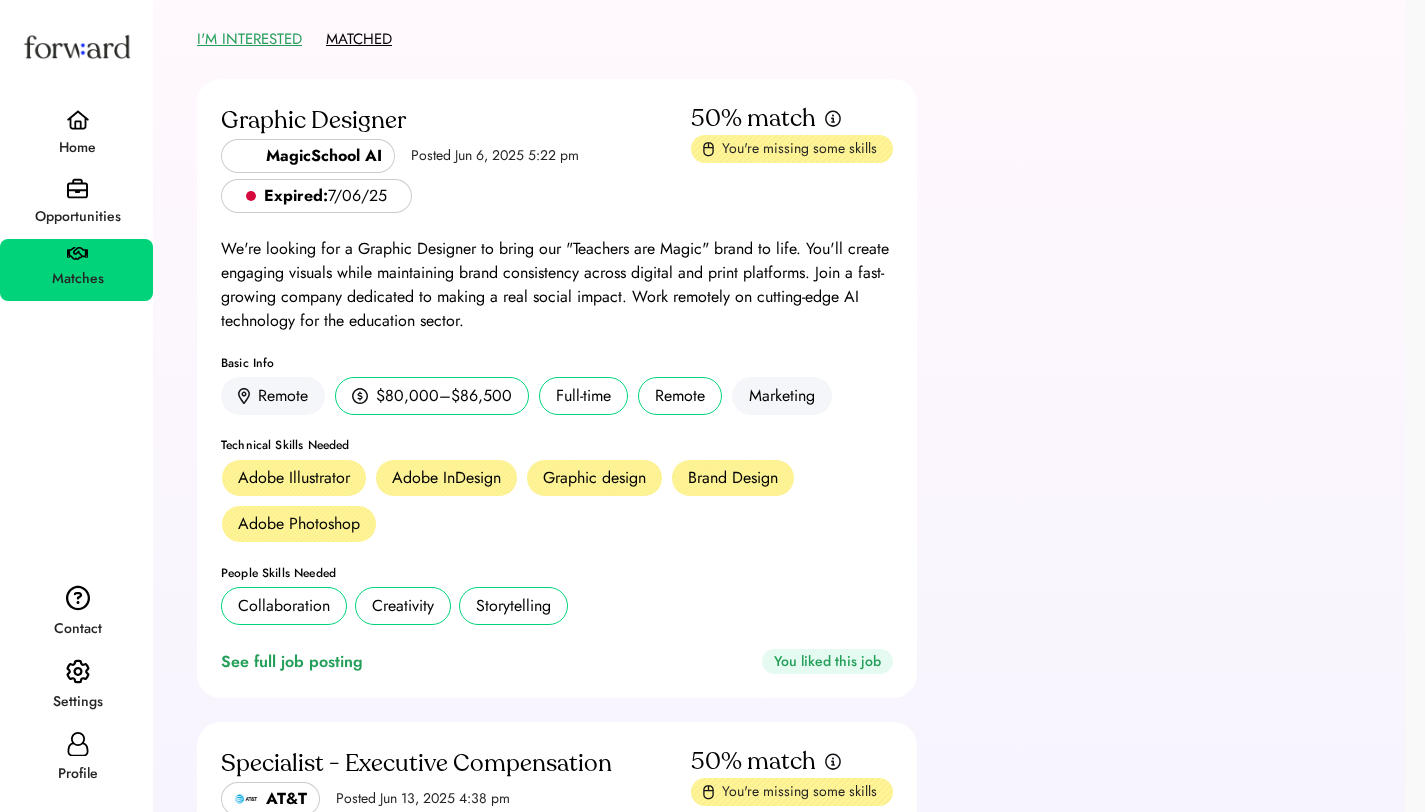 click on "MATCHED" at bounding box center [359, 39] 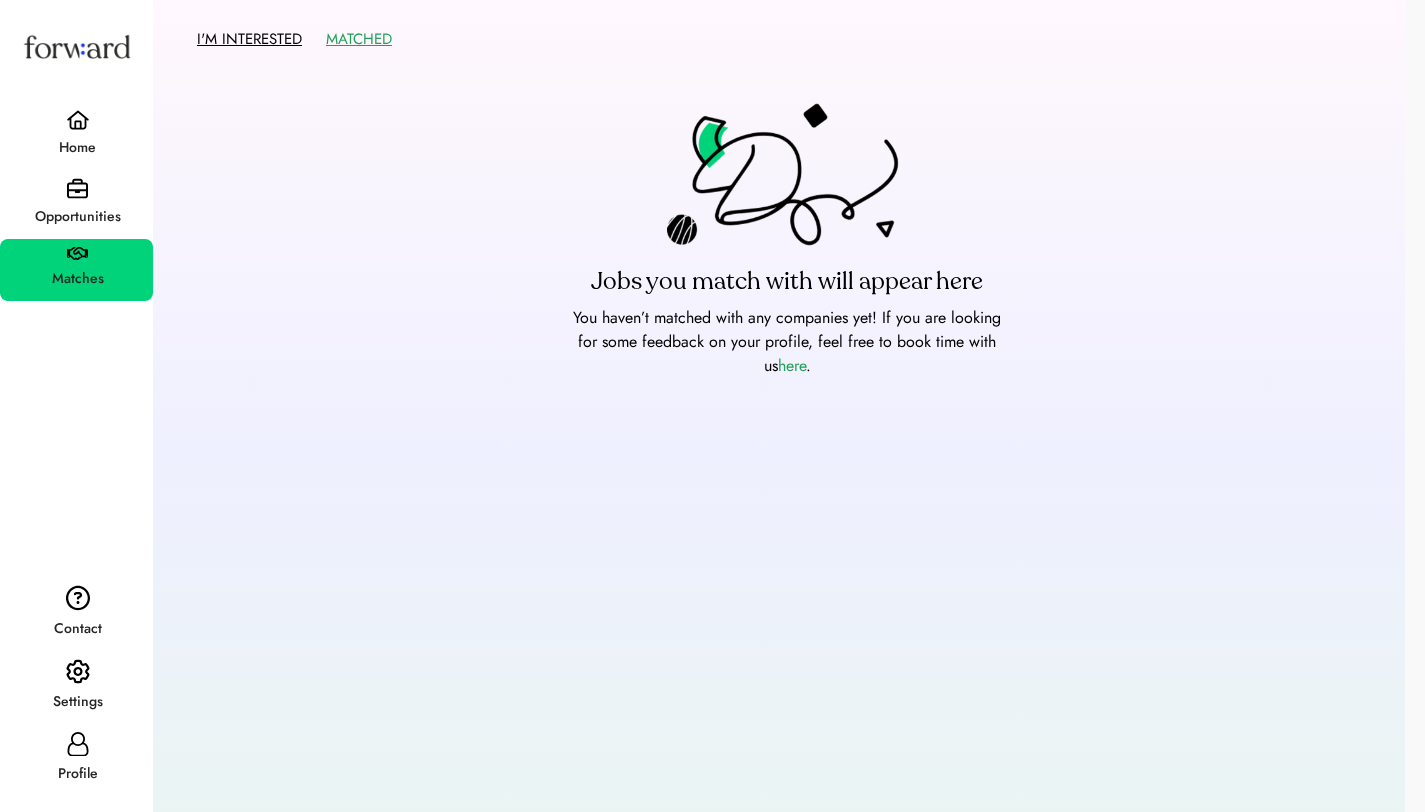 click on "I'M INTERESTED" at bounding box center (249, 39) 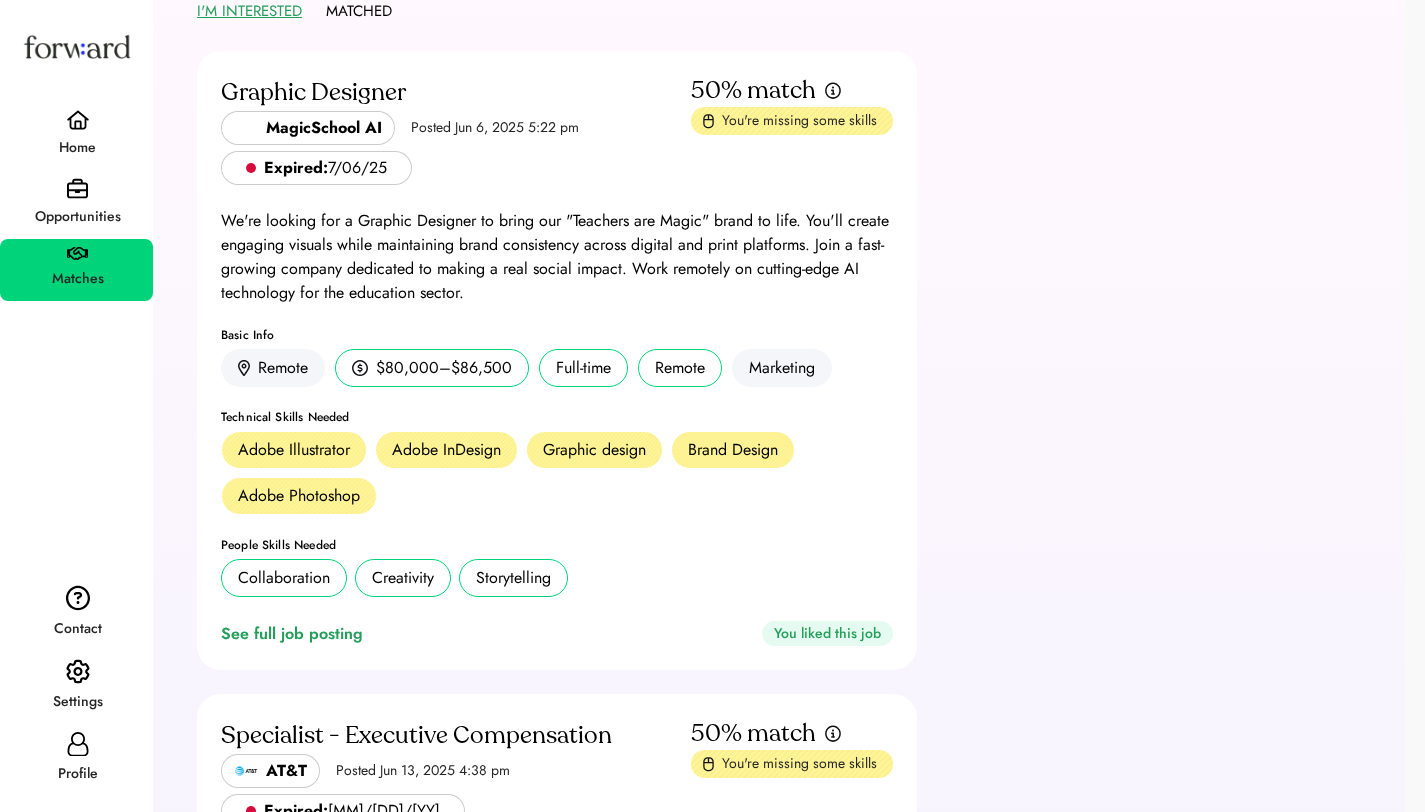scroll, scrollTop: 0, scrollLeft: 0, axis: both 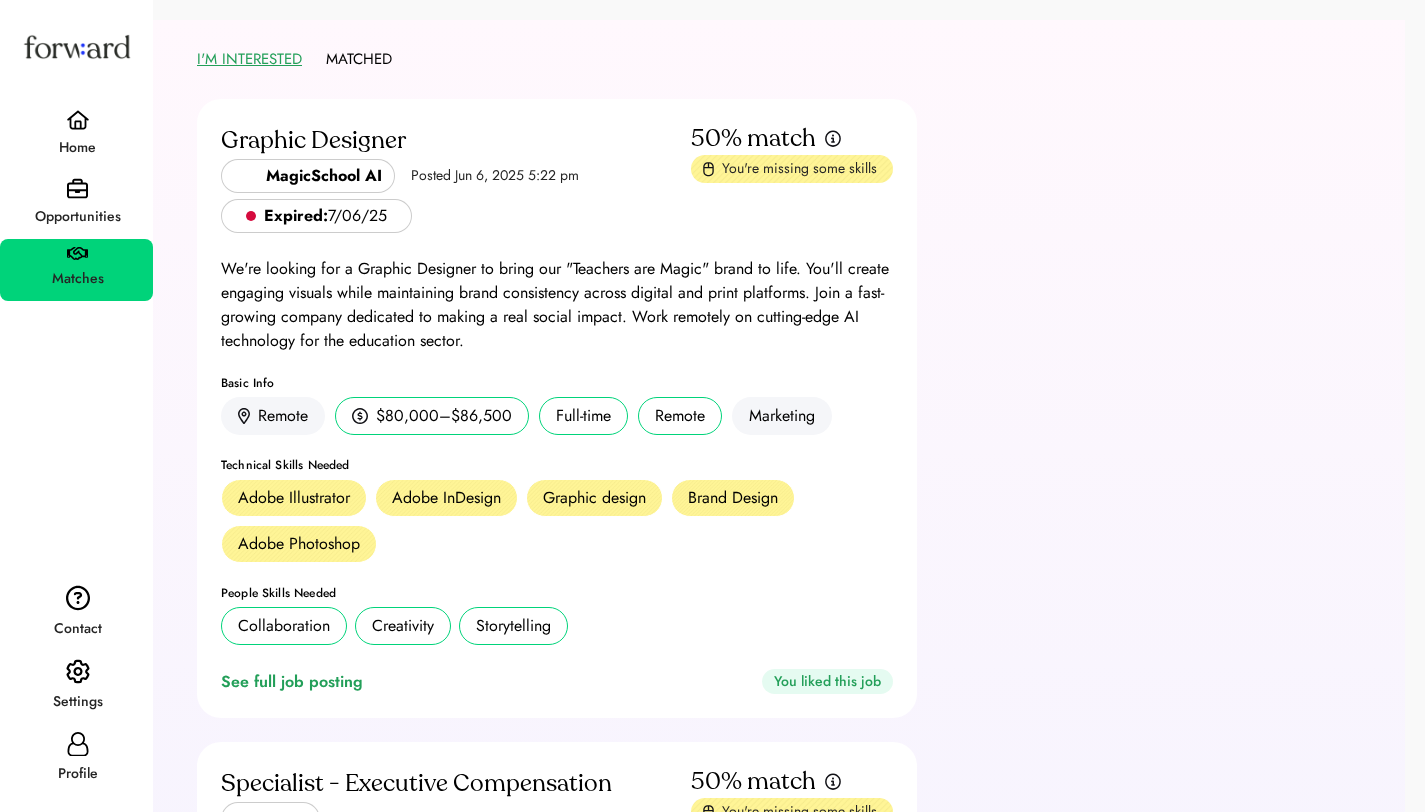 click on "Expired:  7/06/25" at bounding box center [325, 216] 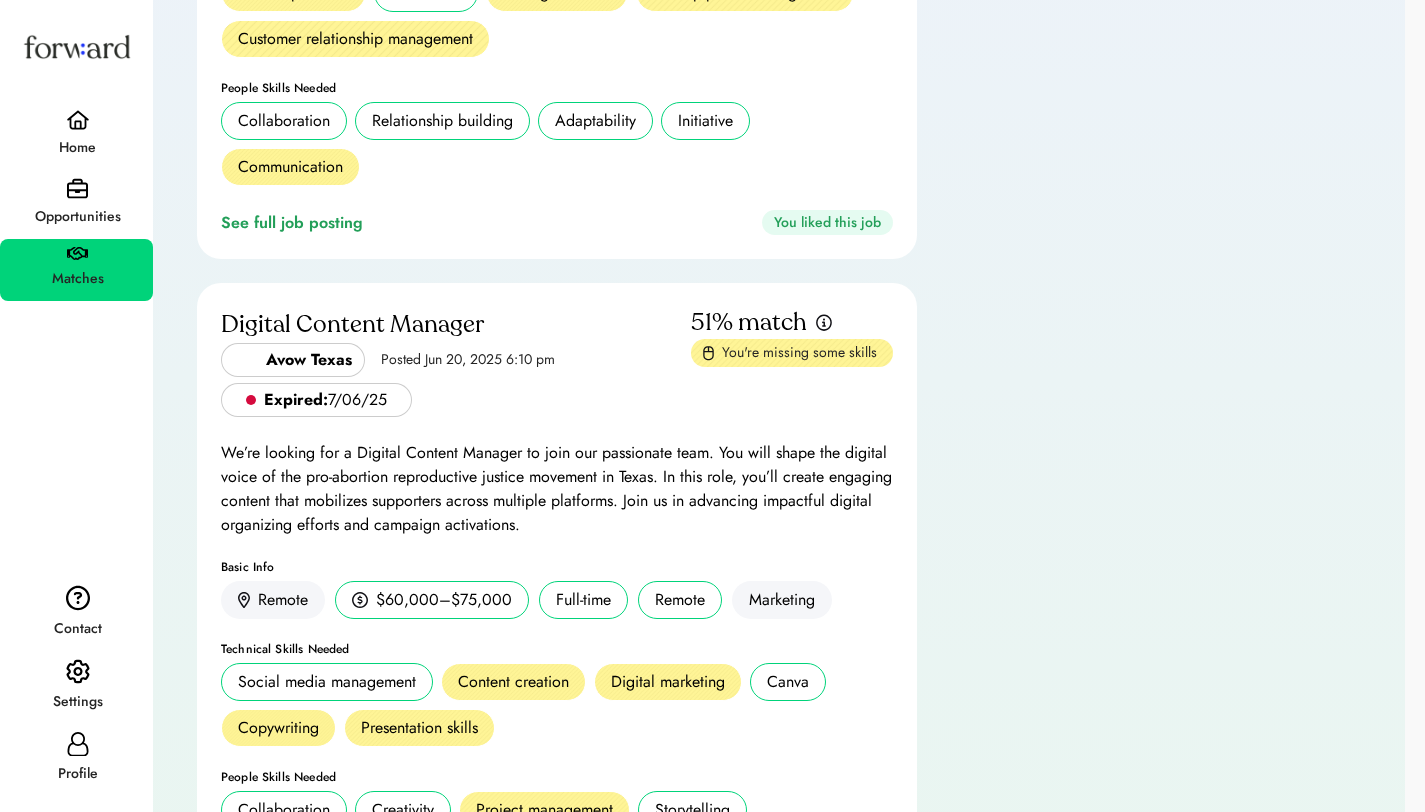 scroll, scrollTop: 2500, scrollLeft: 0, axis: vertical 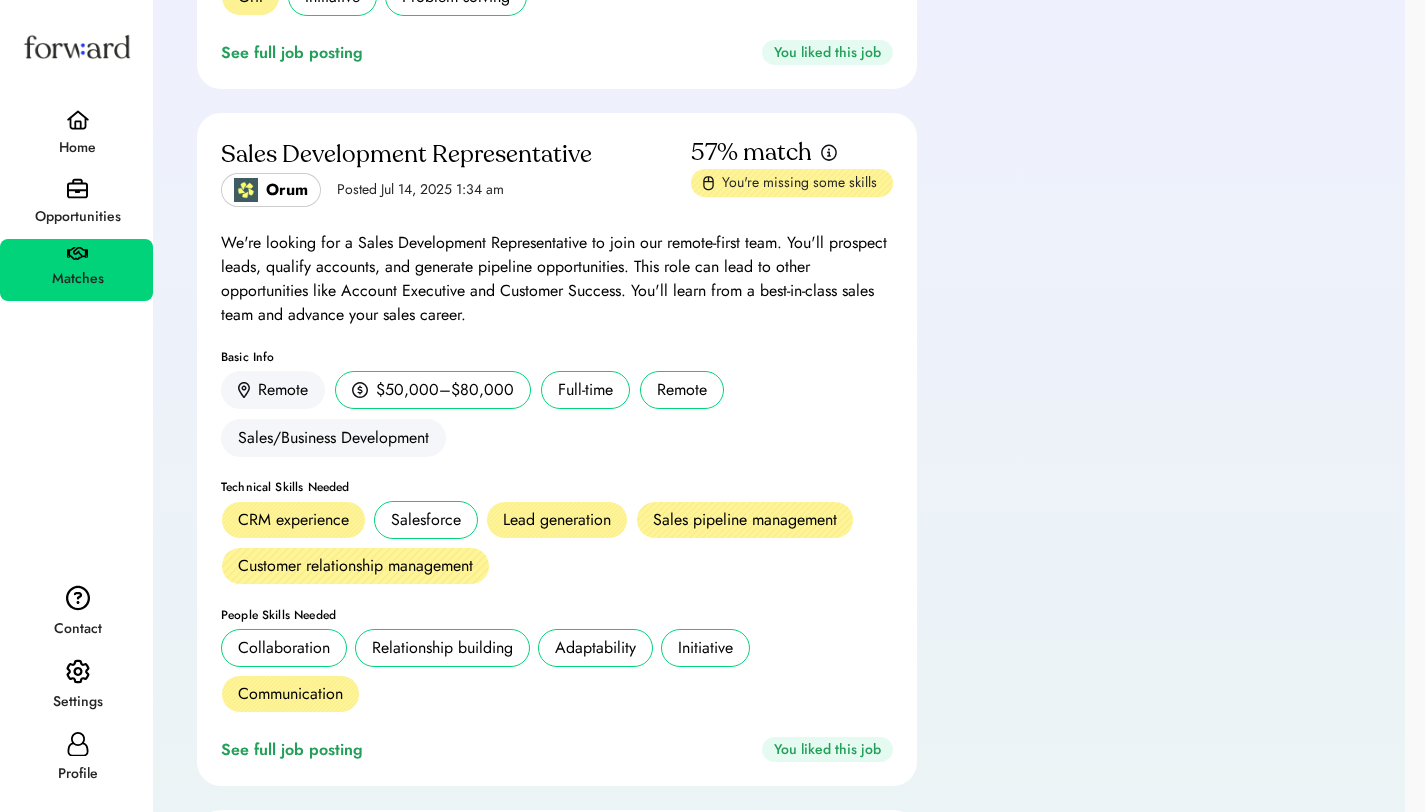 click on "Opportunities" at bounding box center (77, 217) 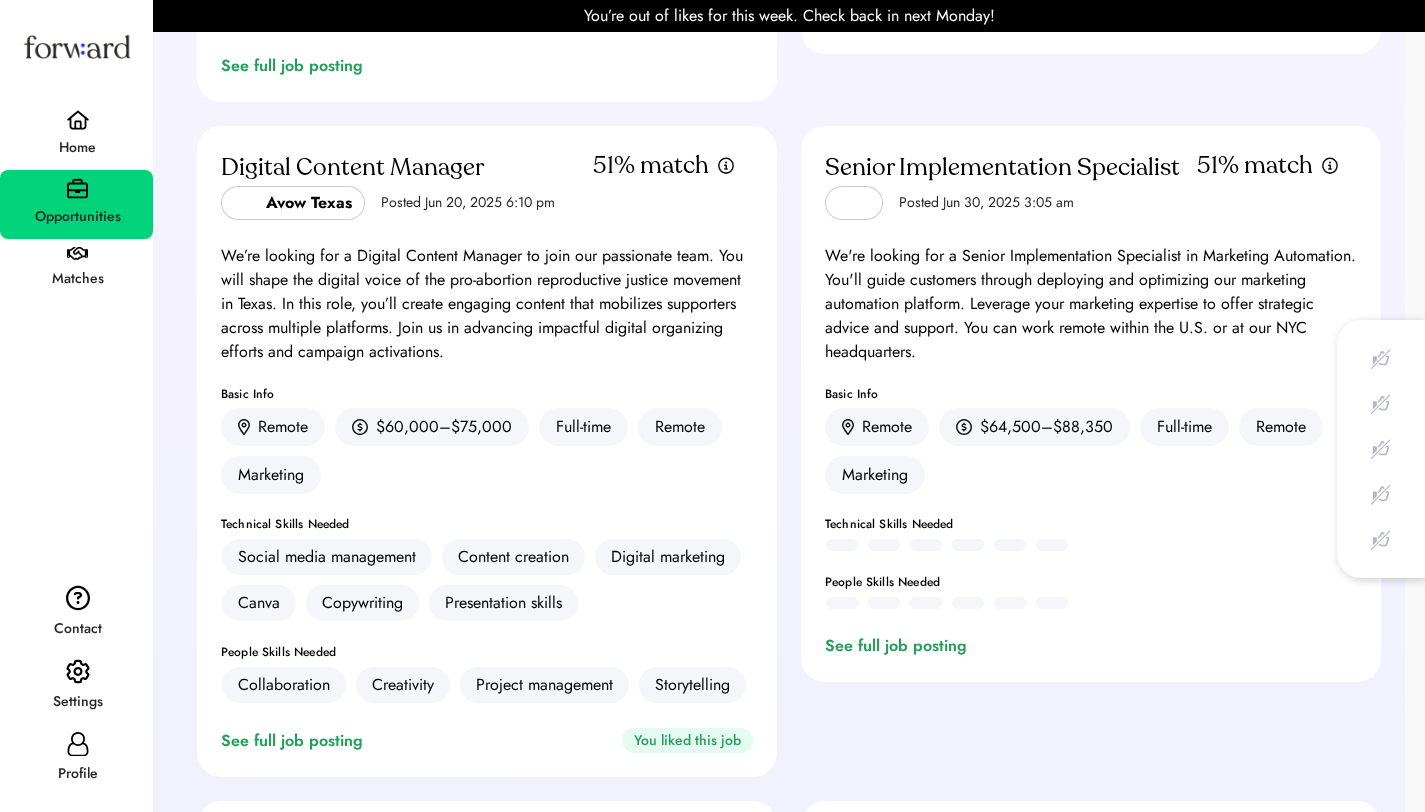 scroll, scrollTop: 20, scrollLeft: 0, axis: vertical 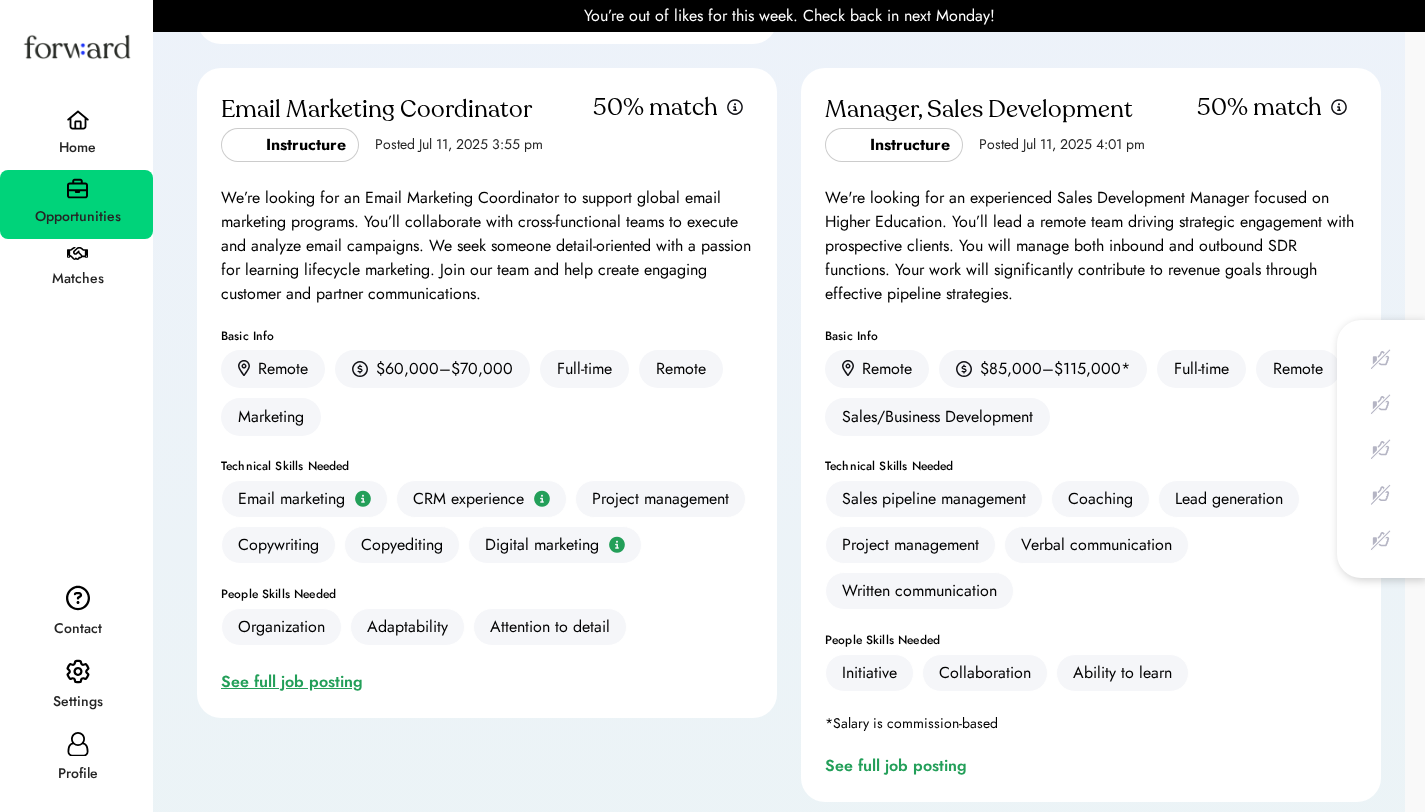 click on "See full job posting" at bounding box center [296, 682] 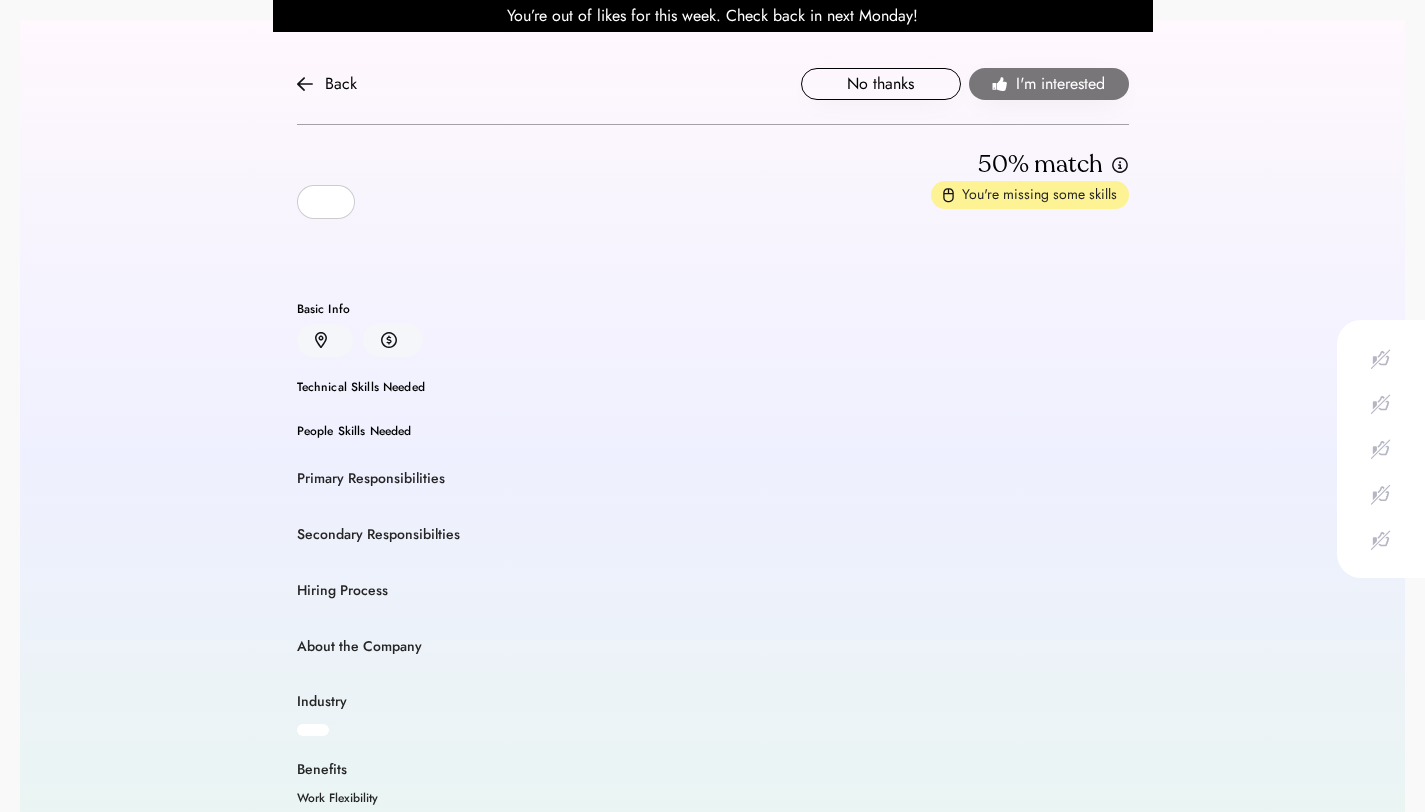 scroll, scrollTop: 0, scrollLeft: 0, axis: both 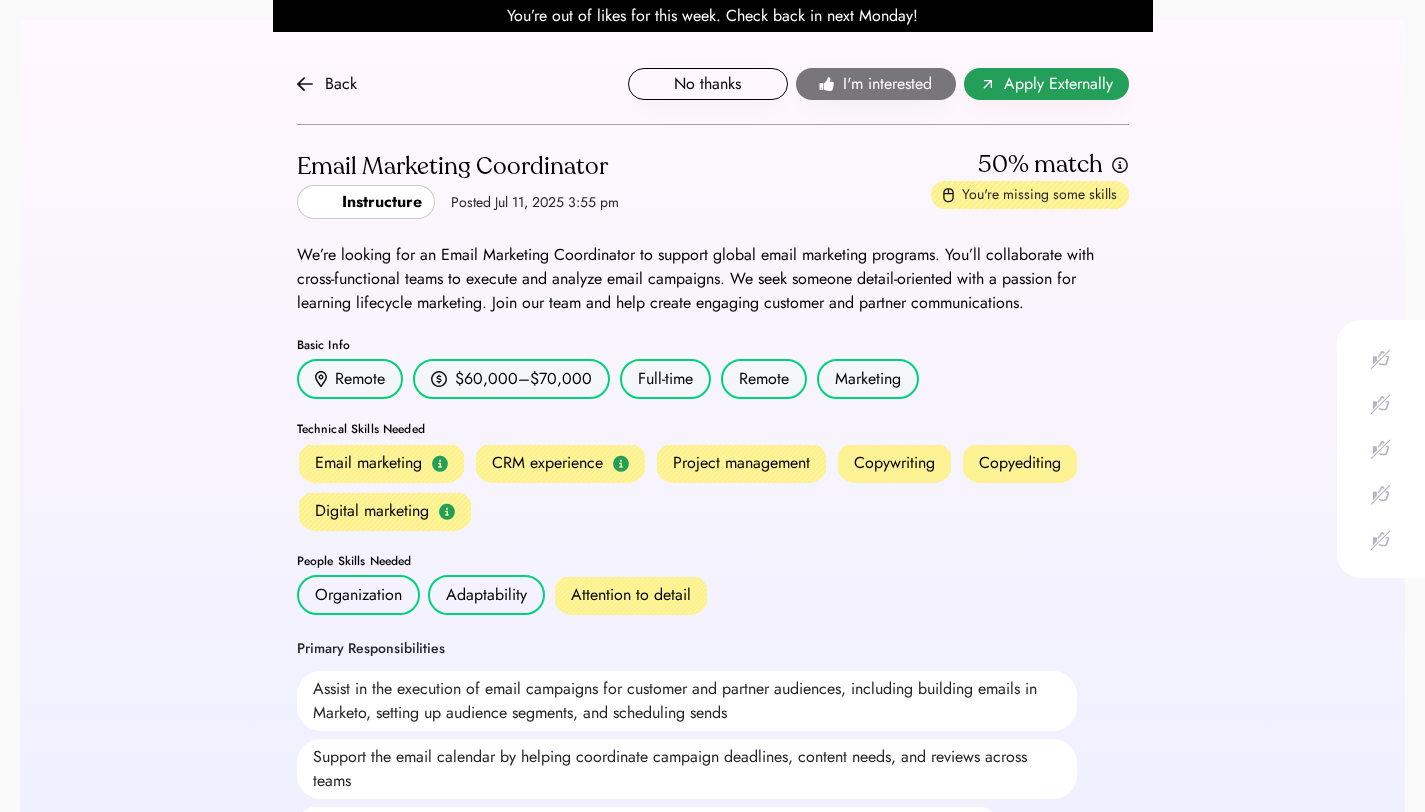 click on "Apply Externally" at bounding box center [1058, 84] 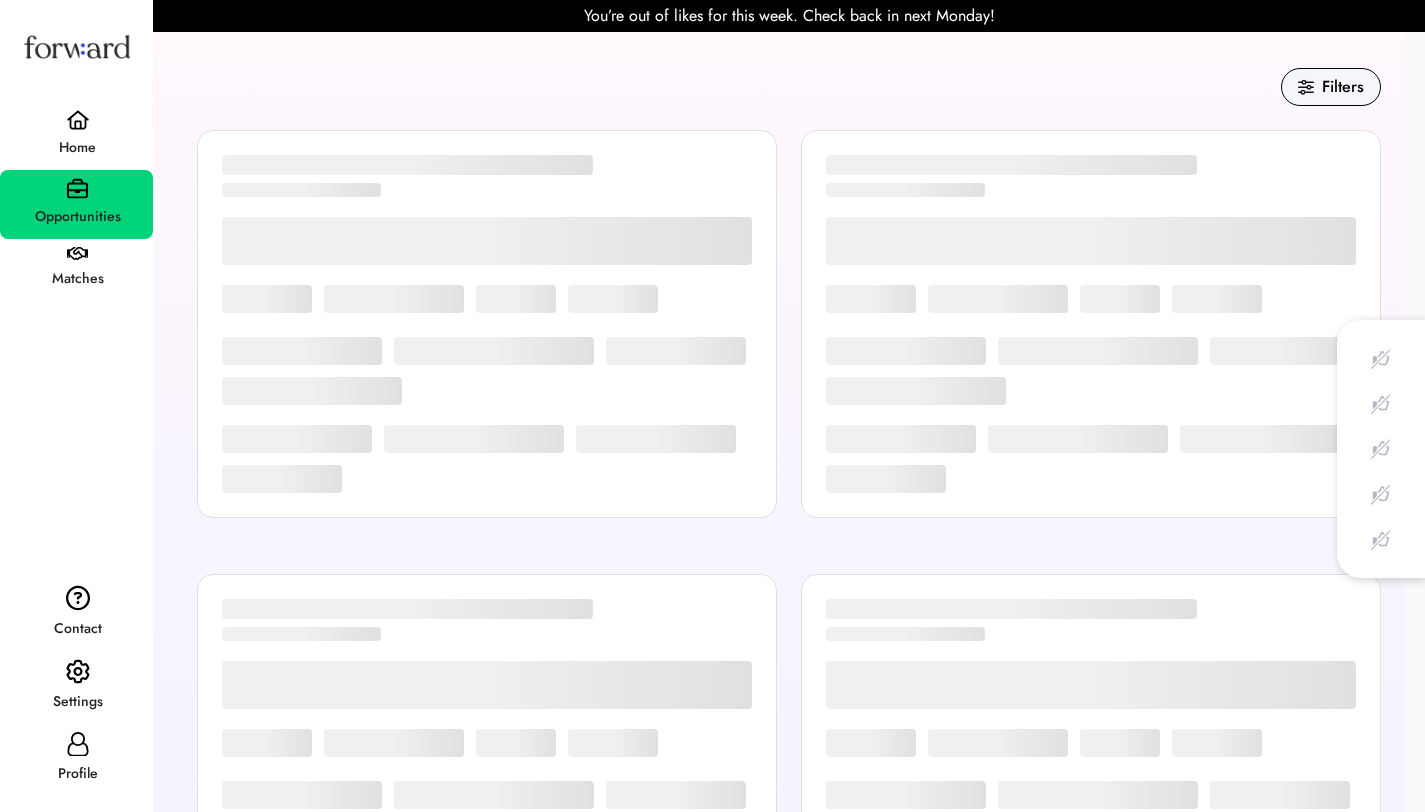 scroll, scrollTop: 0, scrollLeft: 0, axis: both 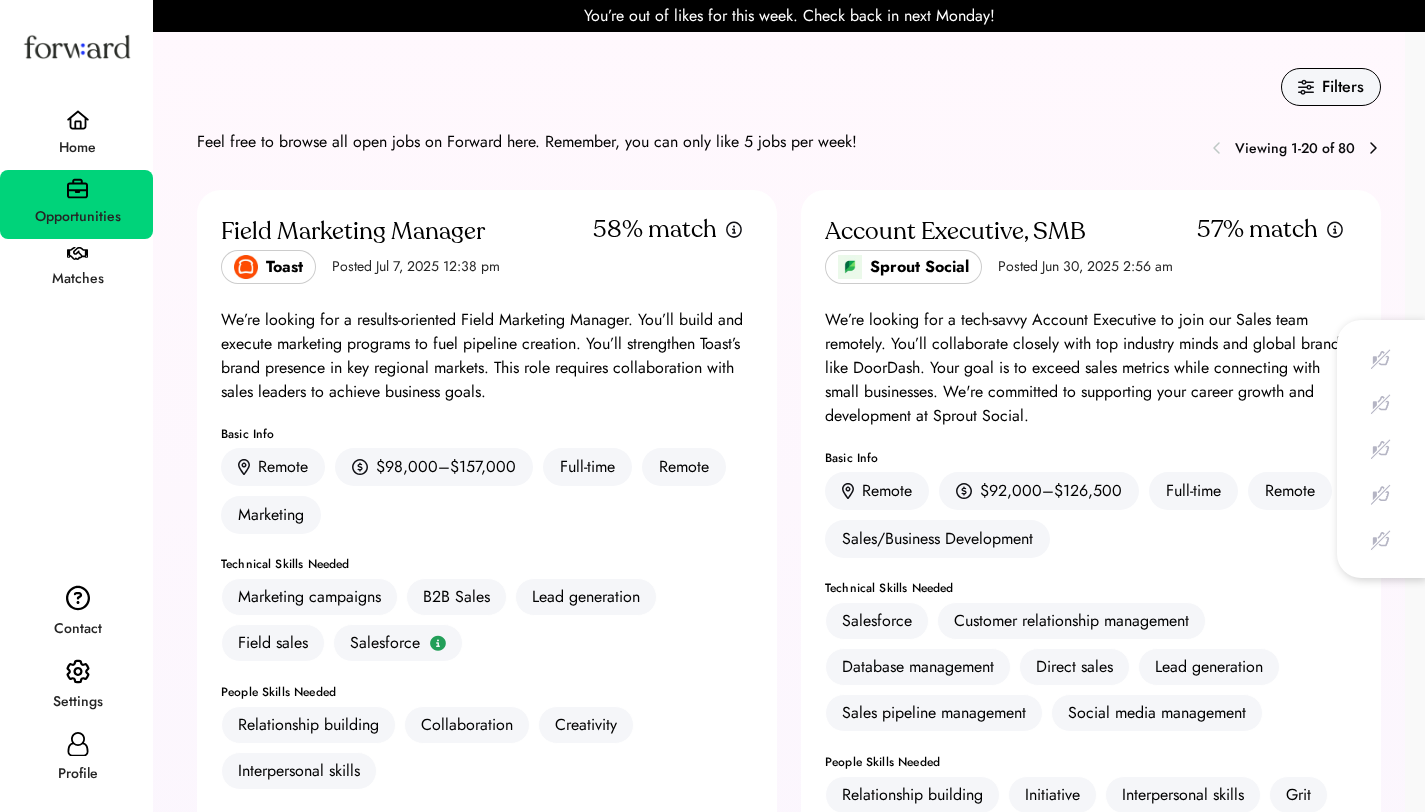 click on "Filters" at bounding box center (1343, 87) 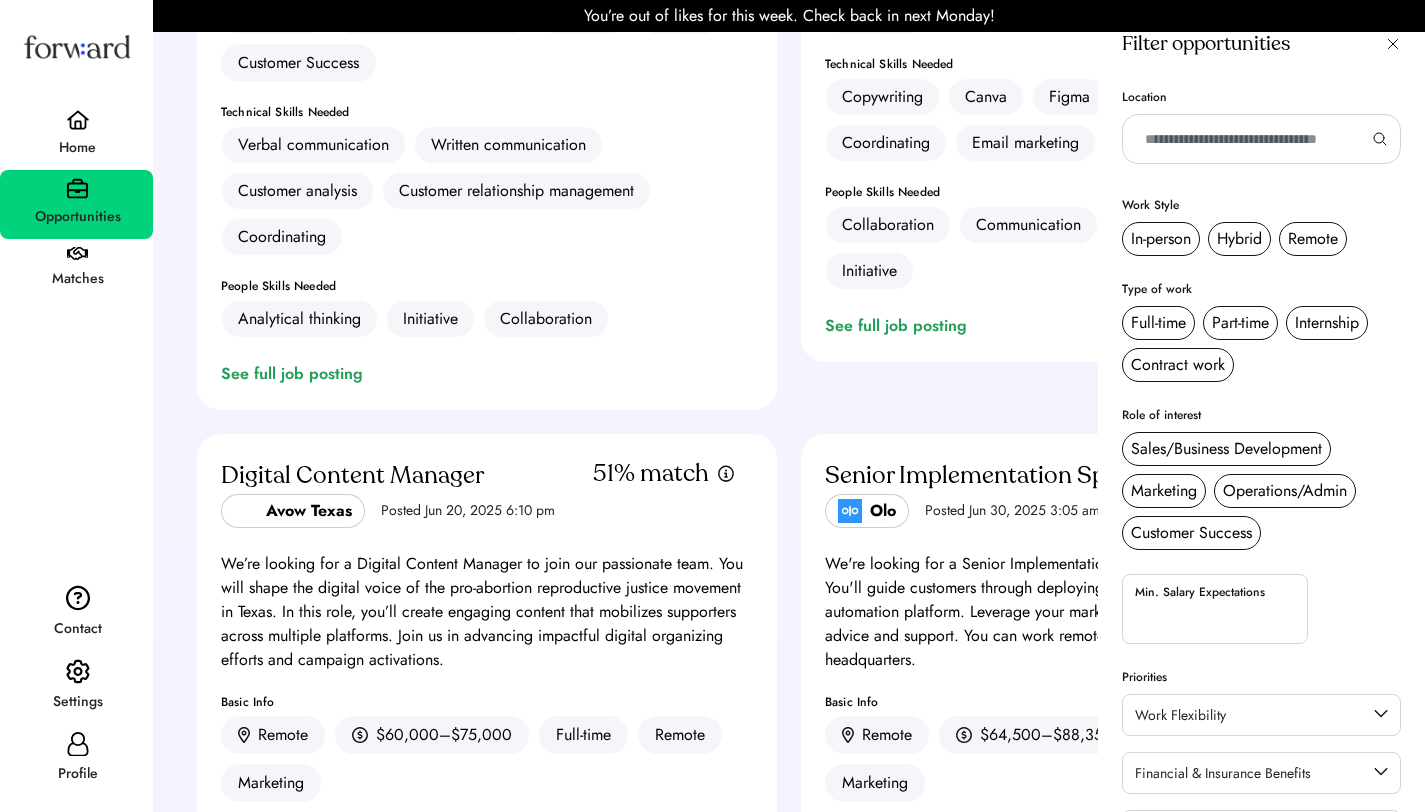scroll, scrollTop: 0, scrollLeft: 0, axis: both 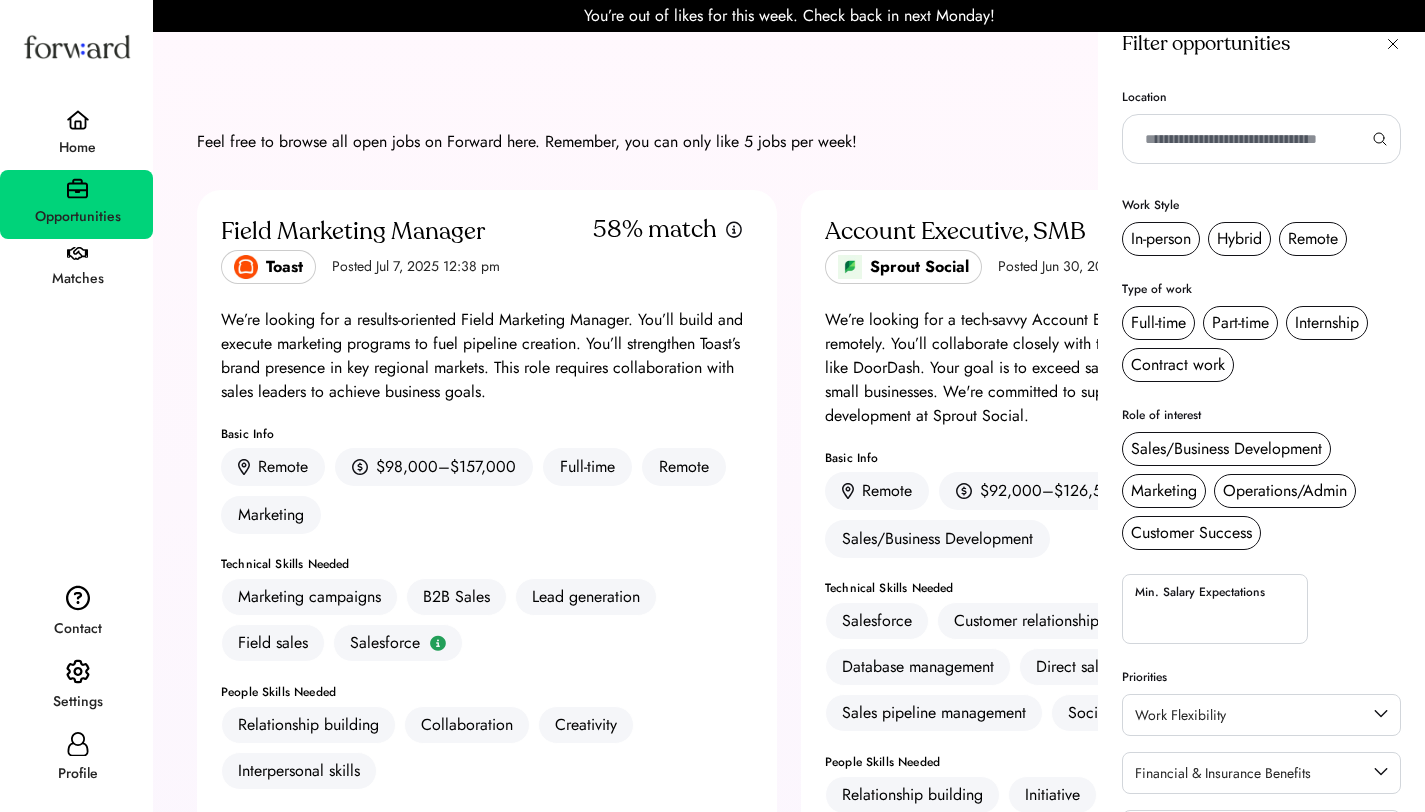 click 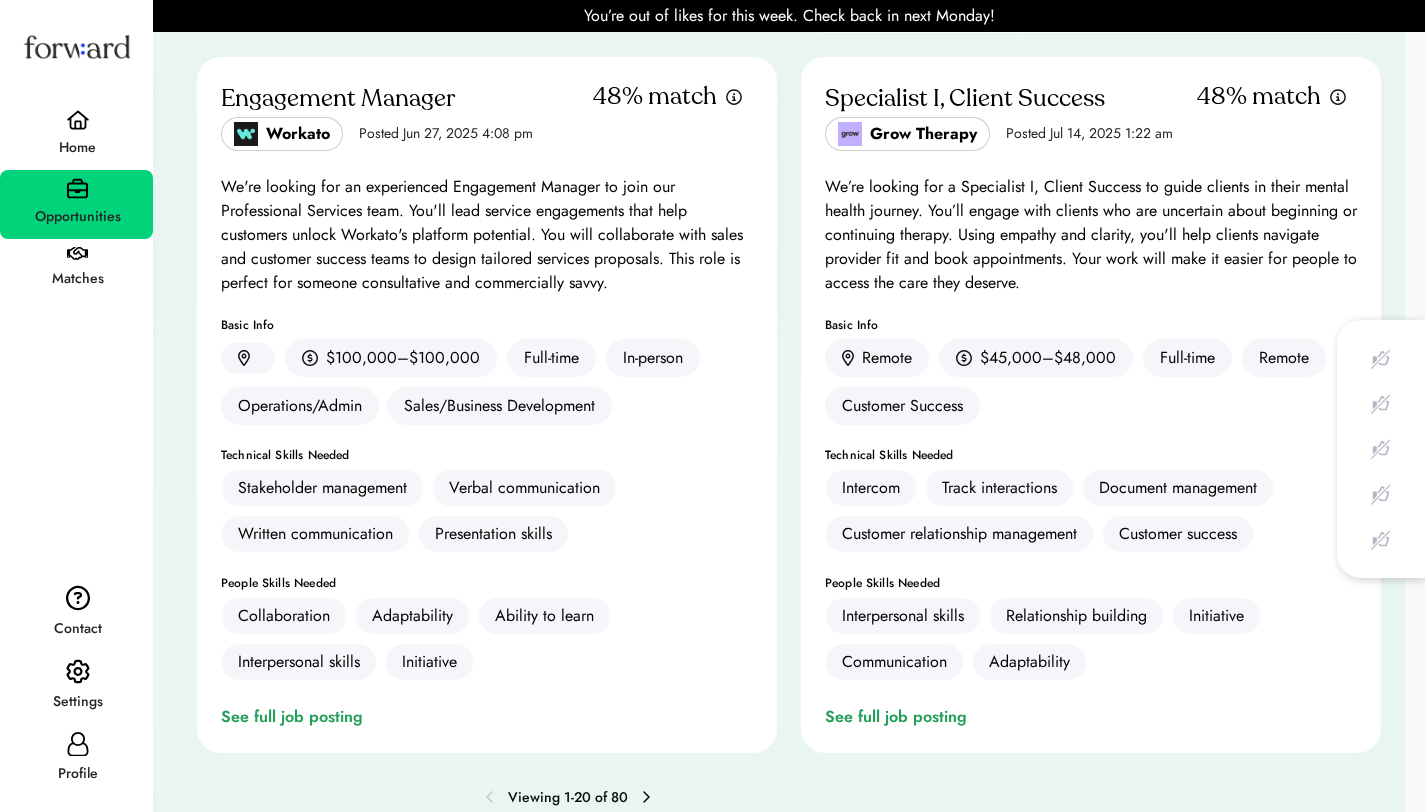 scroll, scrollTop: 6821, scrollLeft: 0, axis: vertical 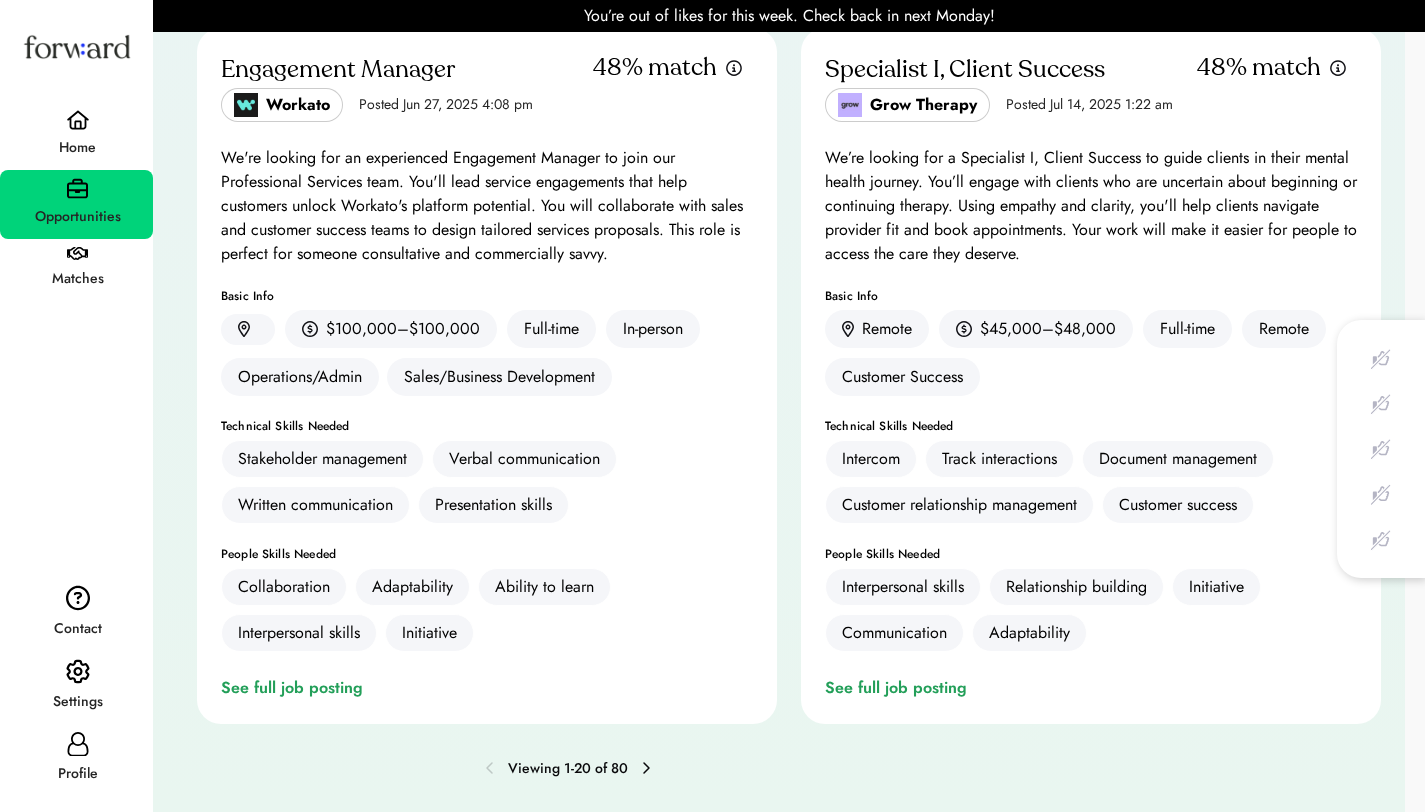 drag, startPoint x: 1439, startPoint y: 57, endPoint x: 1381, endPoint y: 804, distance: 749.2483 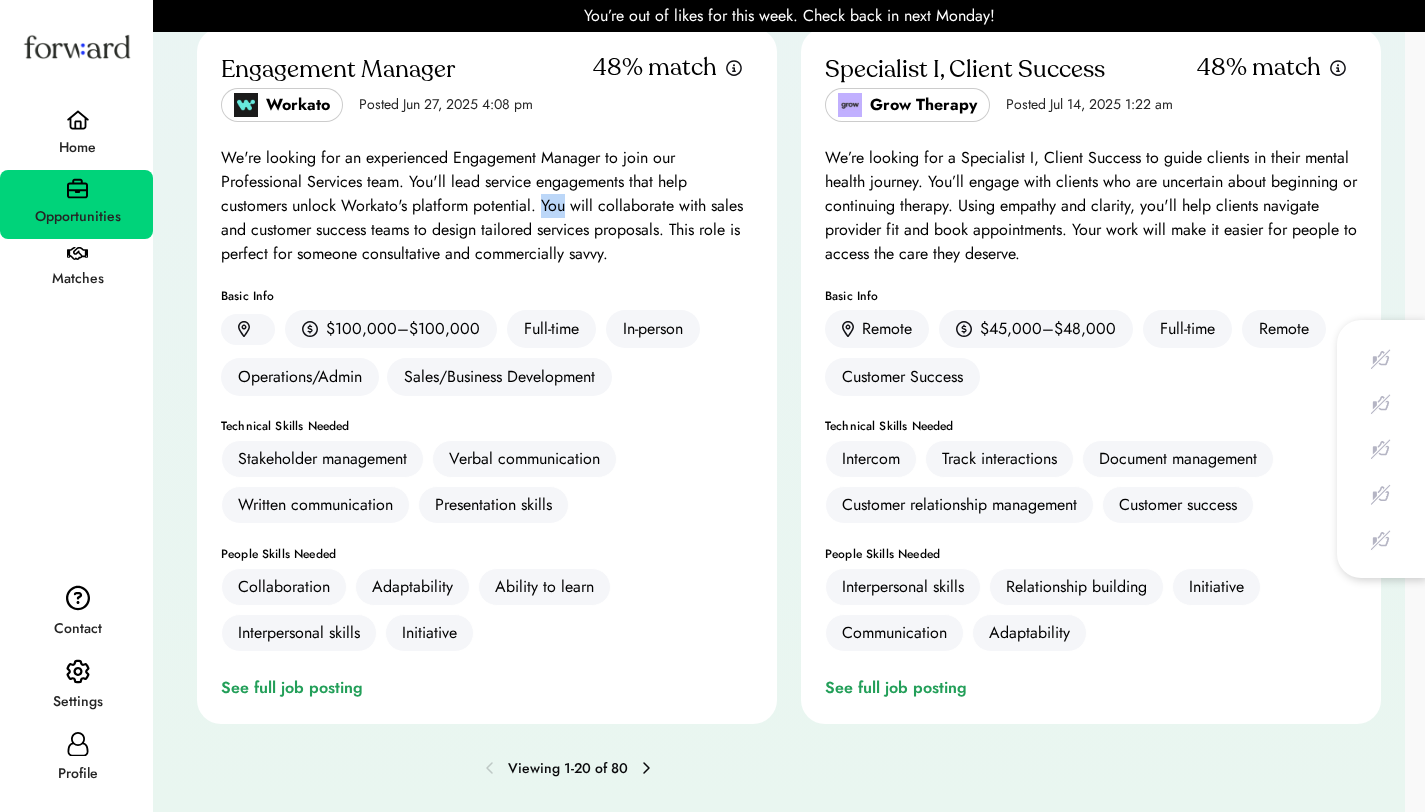 click on "We're looking for an experienced Engagement Manager to join our Professional Services team. You'll lead service engagements that help customers unlock Workato's platform potential. You will collaborate with sales and customer success teams to design tailored services proposals. This role is perfect for someone consultative and commercially savvy." at bounding box center (487, 206) 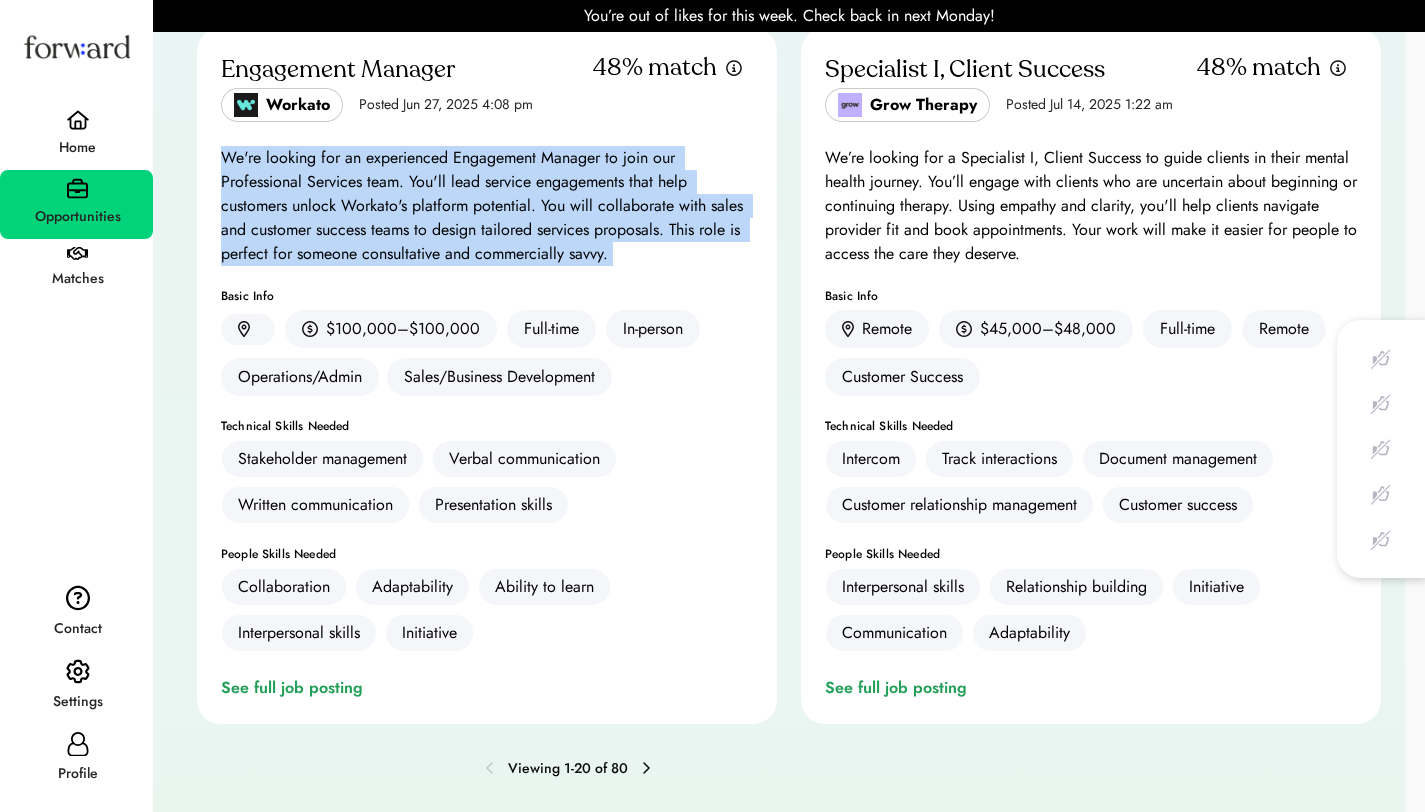 click 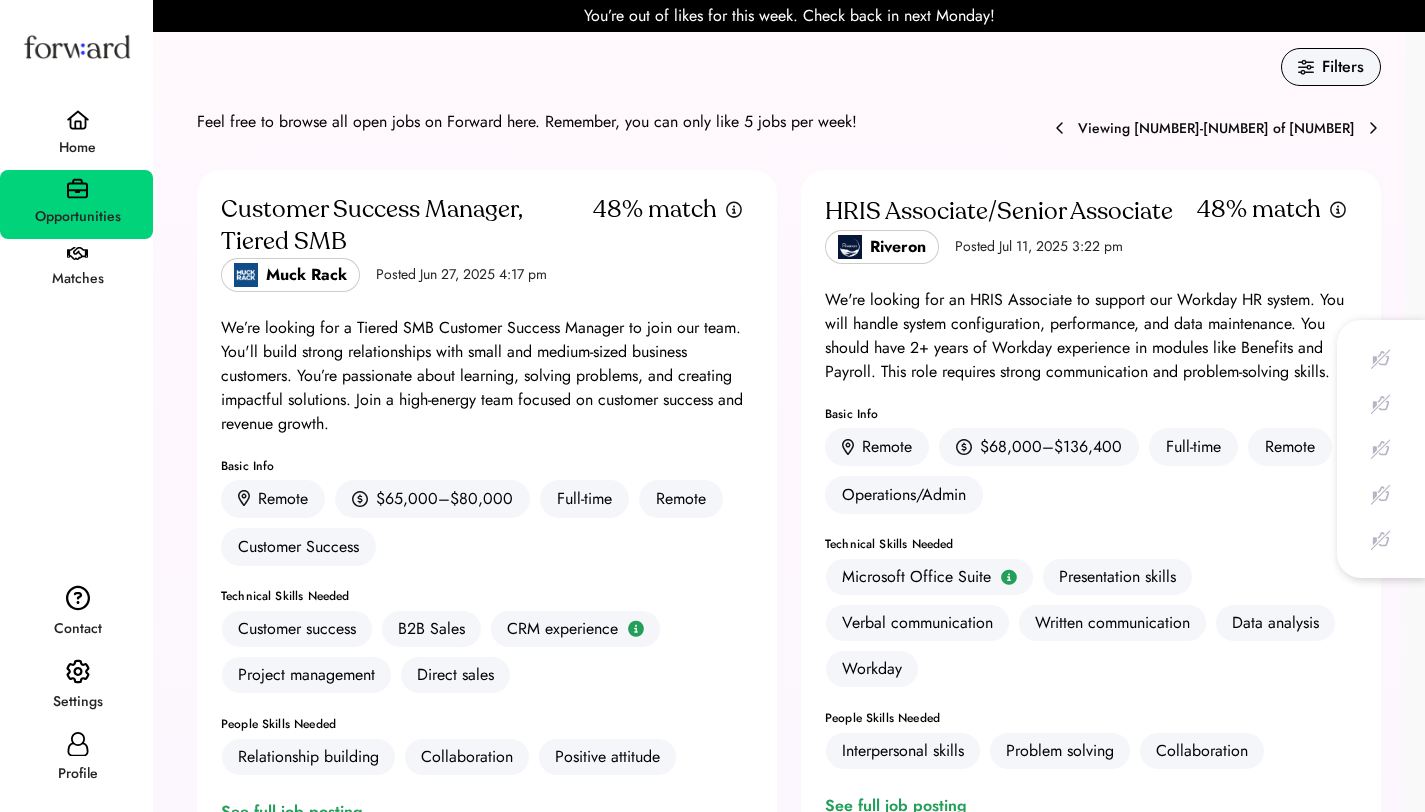 type 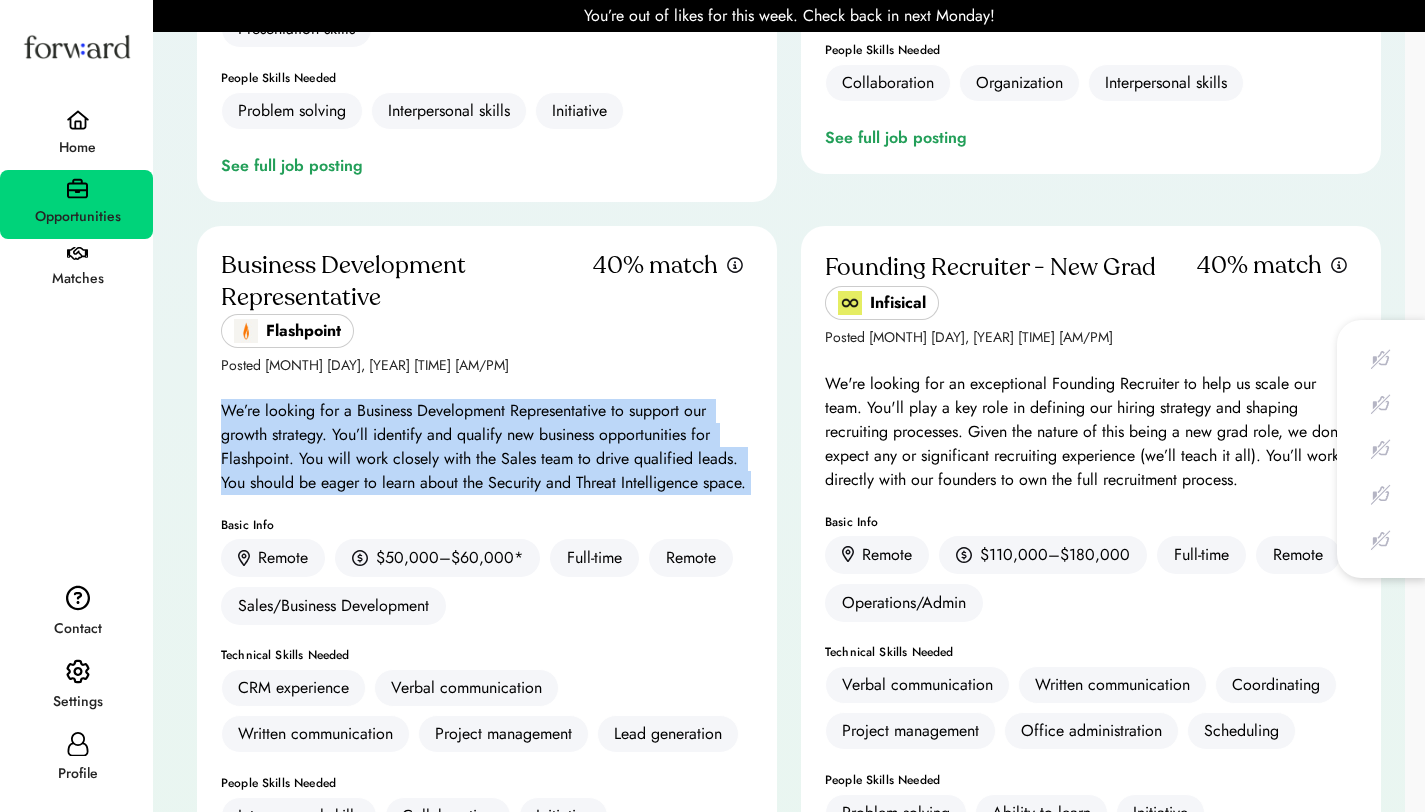 scroll, scrollTop: 6916, scrollLeft: 0, axis: vertical 